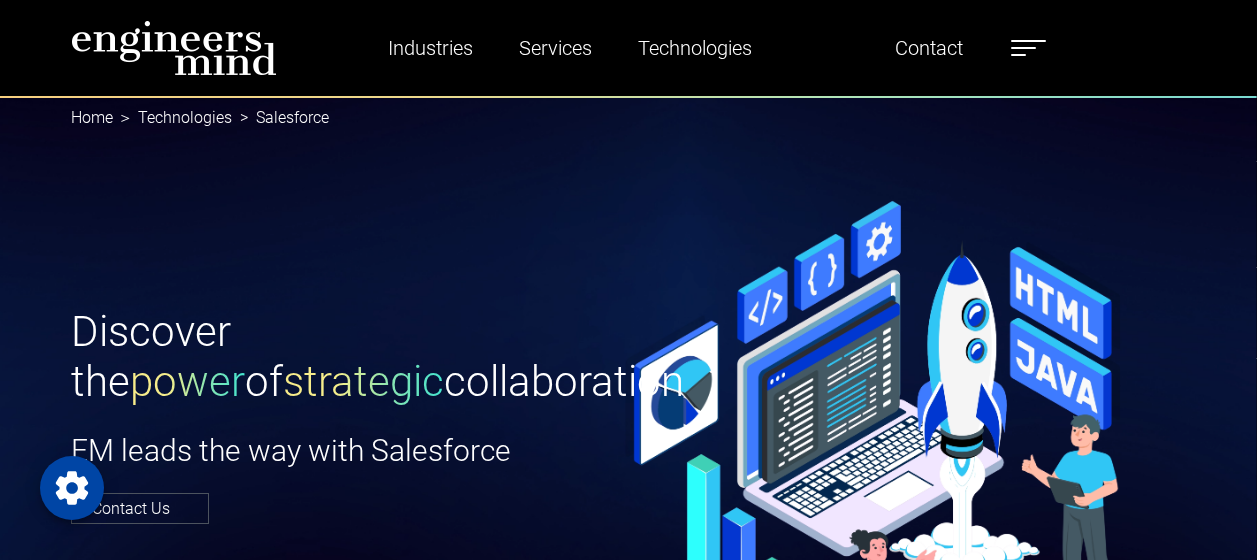 scroll, scrollTop: 8646, scrollLeft: 0, axis: vertical 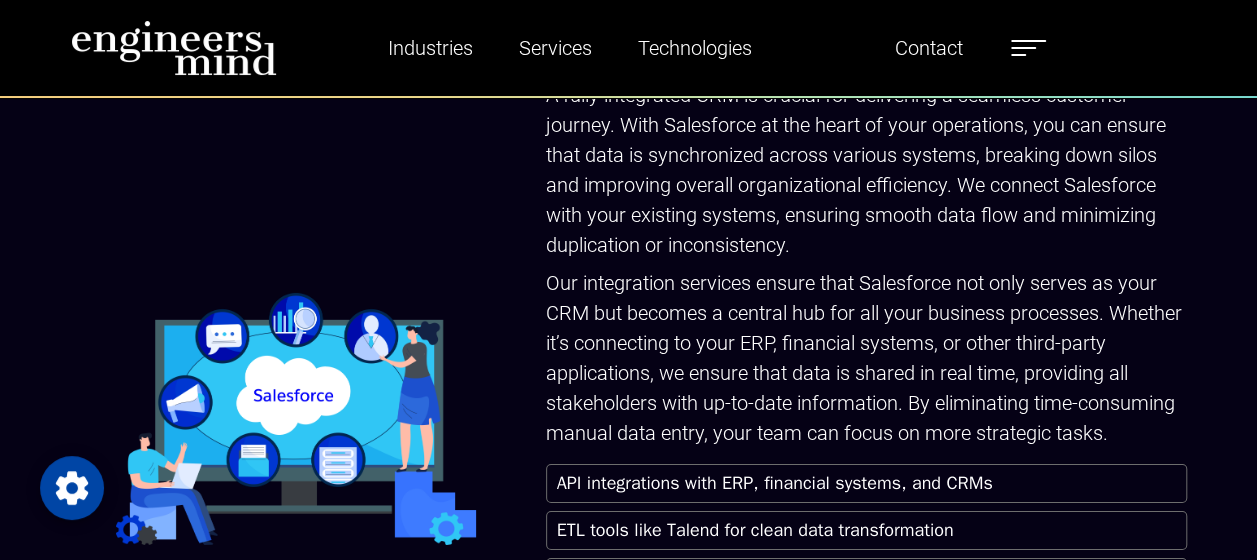 drag, startPoint x: 80, startPoint y: 222, endPoint x: 422, endPoint y: 442, distance: 406.64972 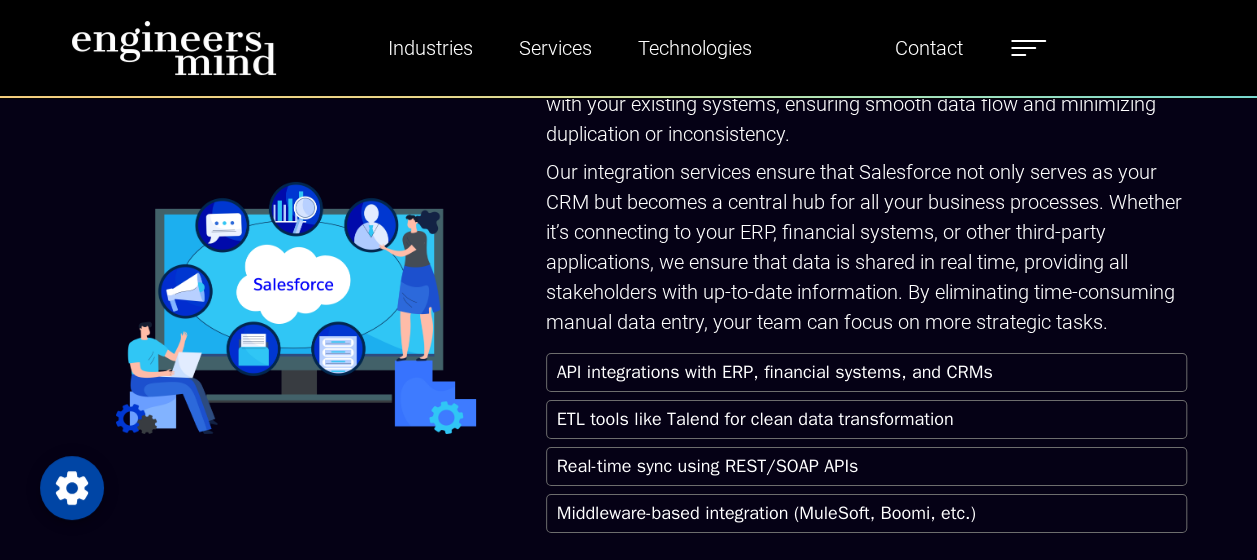 scroll, scrollTop: 3300, scrollLeft: 0, axis: vertical 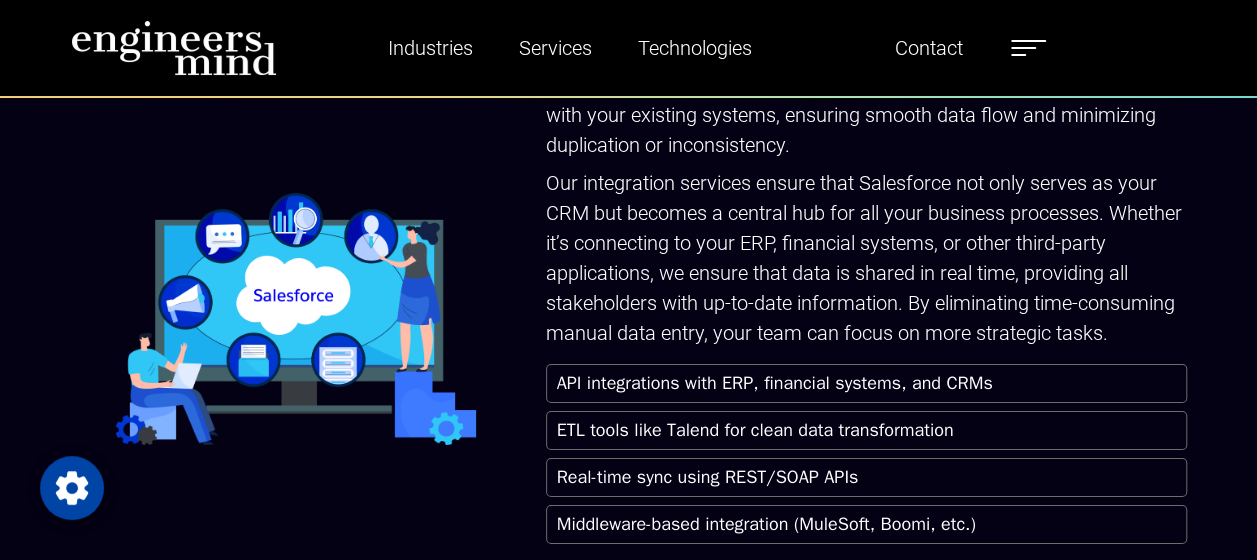 drag, startPoint x: 502, startPoint y: 480, endPoint x: 153, endPoint y: 219, distance: 435.8004 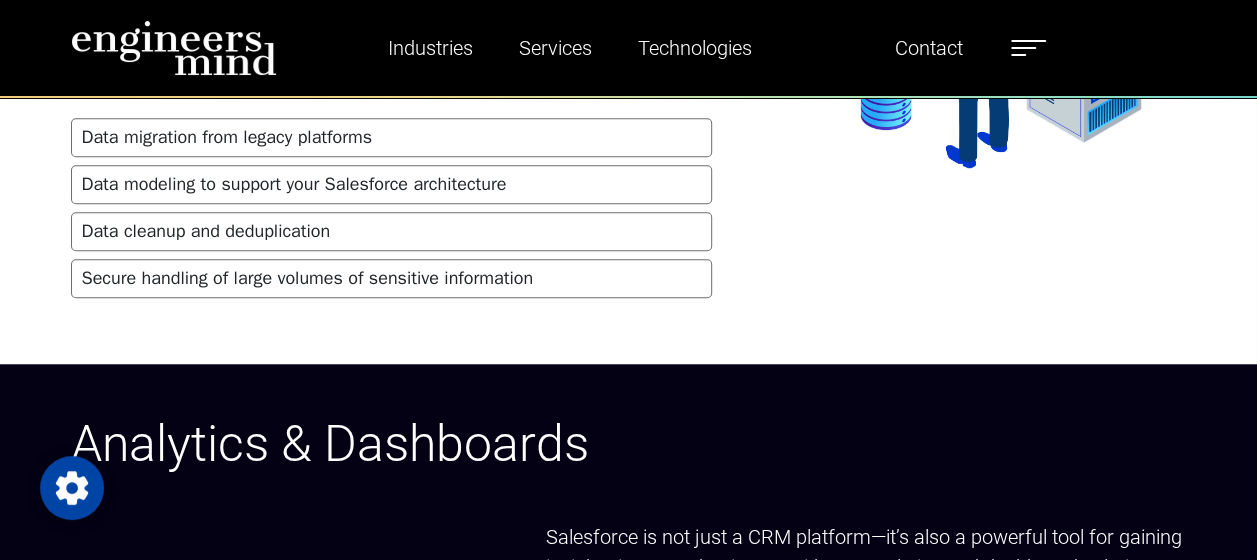 scroll, scrollTop: 4600, scrollLeft: 0, axis: vertical 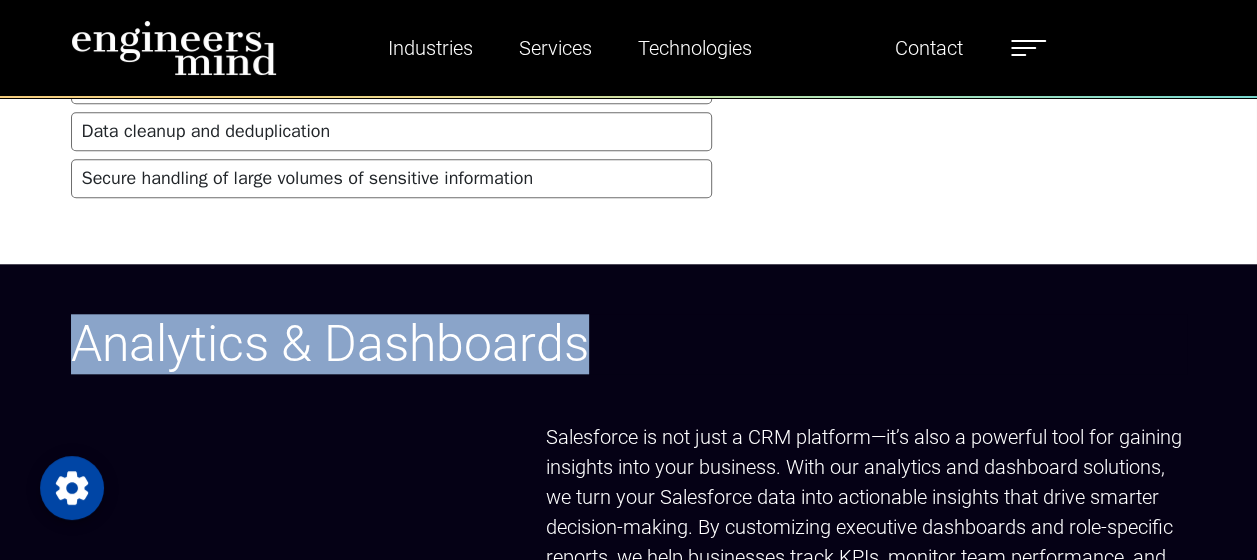 drag, startPoint x: 78, startPoint y: 328, endPoint x: 595, endPoint y: 344, distance: 517.2475 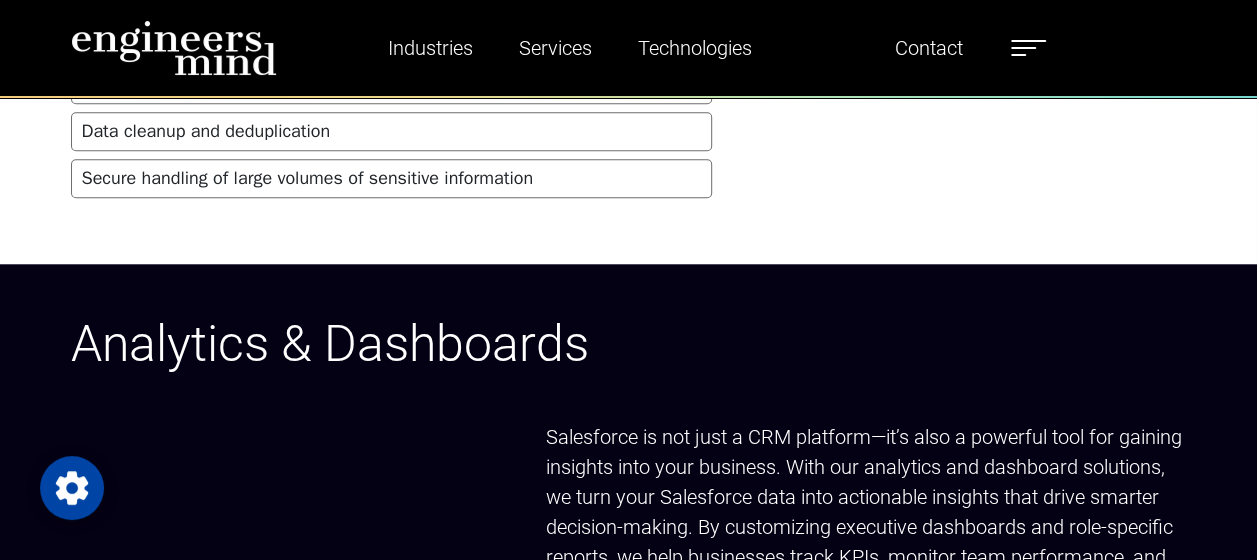 drag, startPoint x: 595, startPoint y: 344, endPoint x: 442, endPoint y: 376, distance: 156.3106 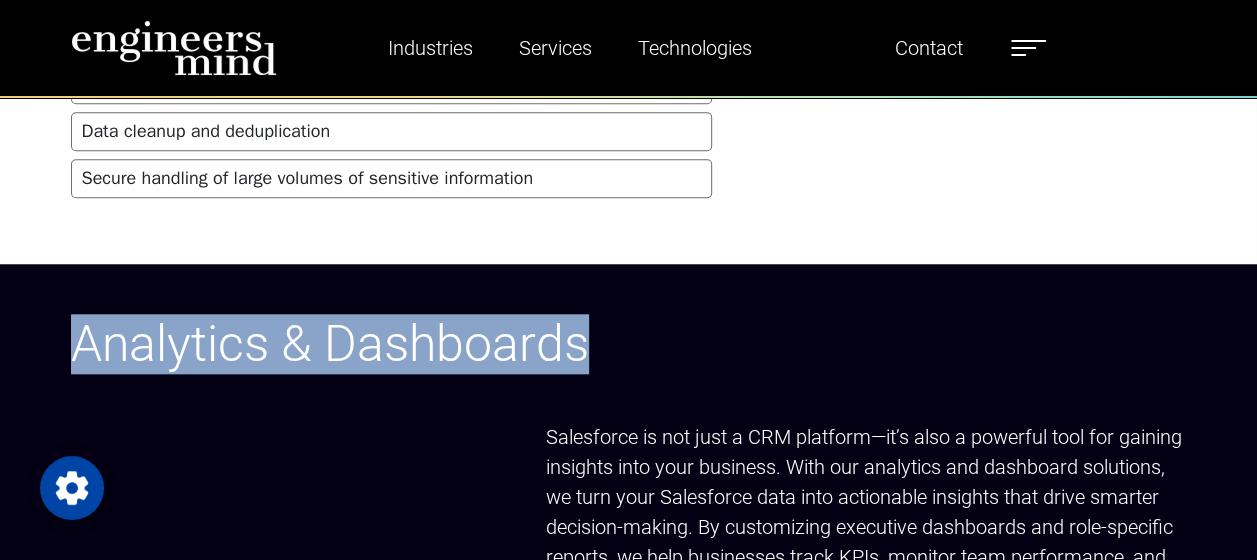drag, startPoint x: 68, startPoint y: 320, endPoint x: 594, endPoint y: 342, distance: 526.4599 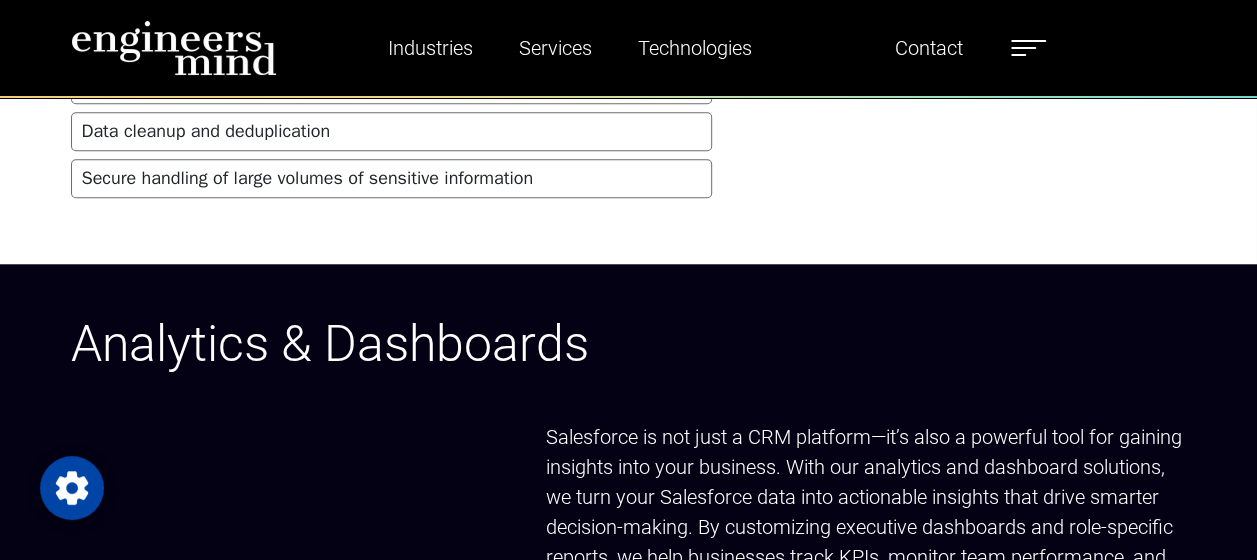 drag, startPoint x: 594, startPoint y: 342, endPoint x: 821, endPoint y: 229, distance: 253.5705 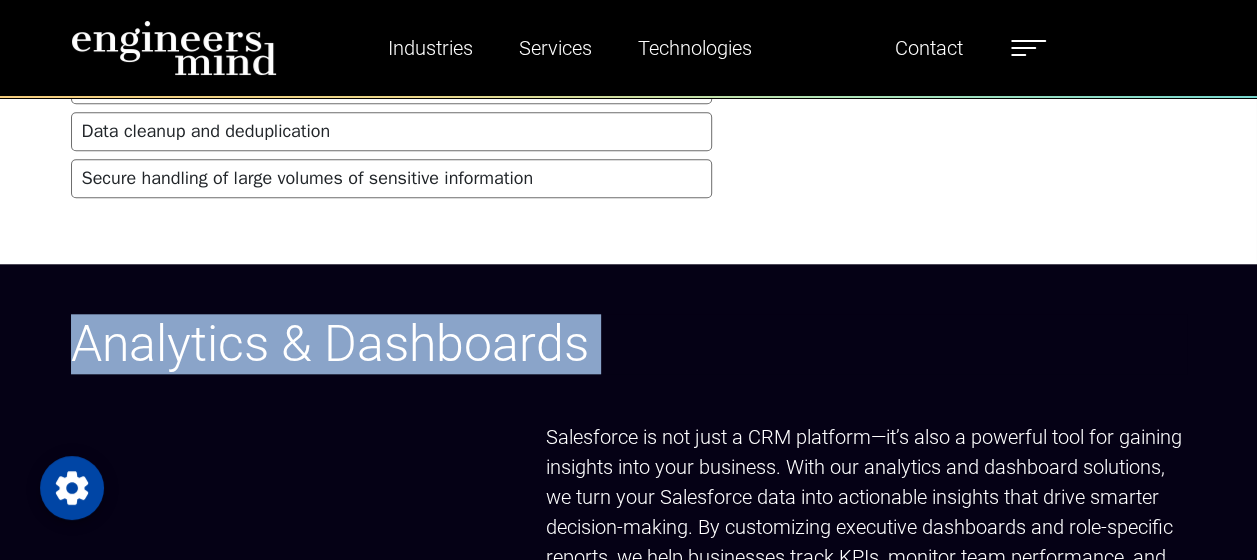 drag, startPoint x: 54, startPoint y: 292, endPoint x: 419, endPoint y: 374, distance: 374.0976 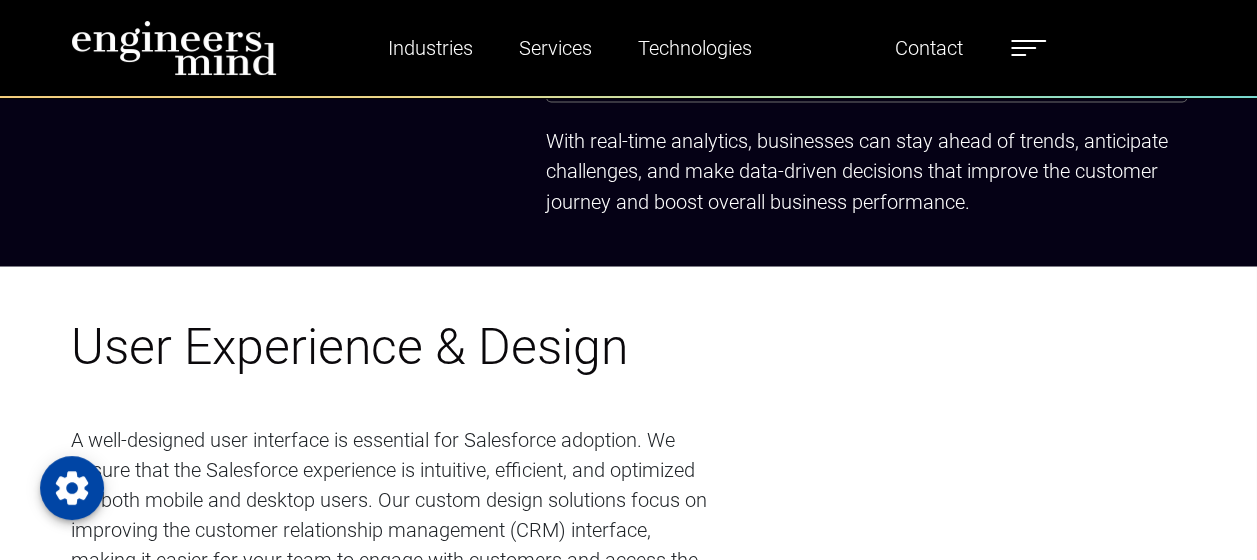 scroll, scrollTop: 5500, scrollLeft: 0, axis: vertical 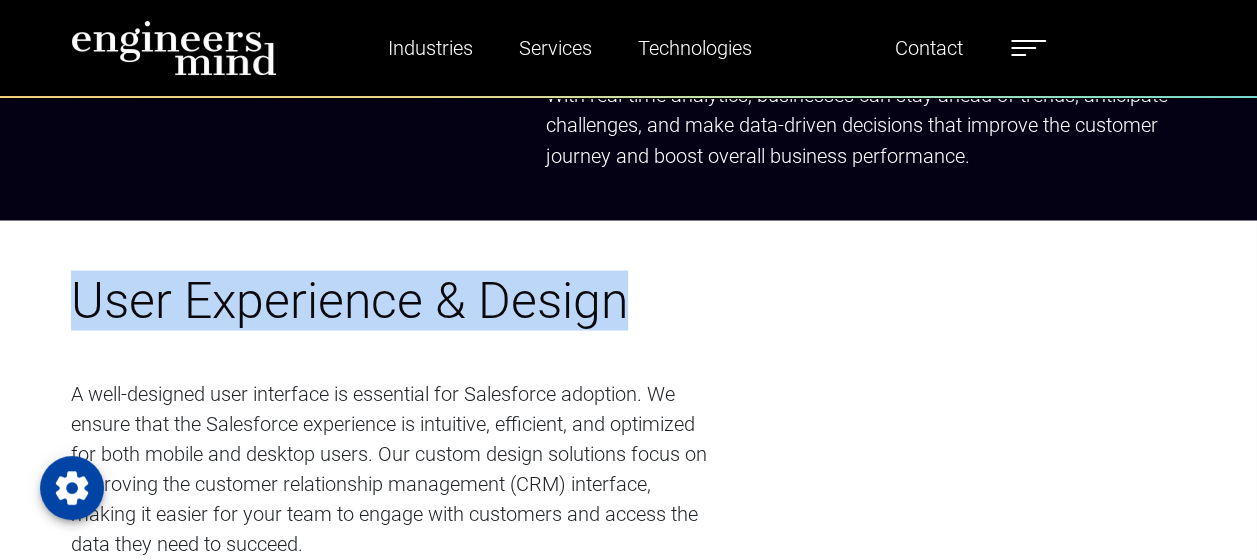 drag, startPoint x: 81, startPoint y: 279, endPoint x: 716, endPoint y: 262, distance: 635.22754 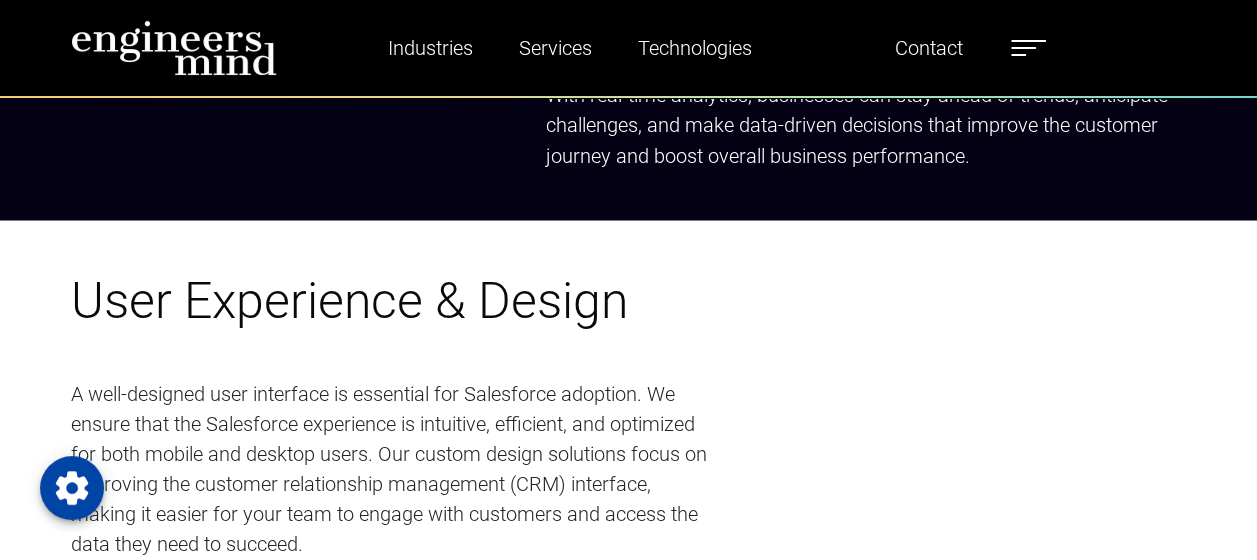 drag, startPoint x: 654, startPoint y: 302, endPoint x: 474, endPoint y: 354, distance: 187.36061 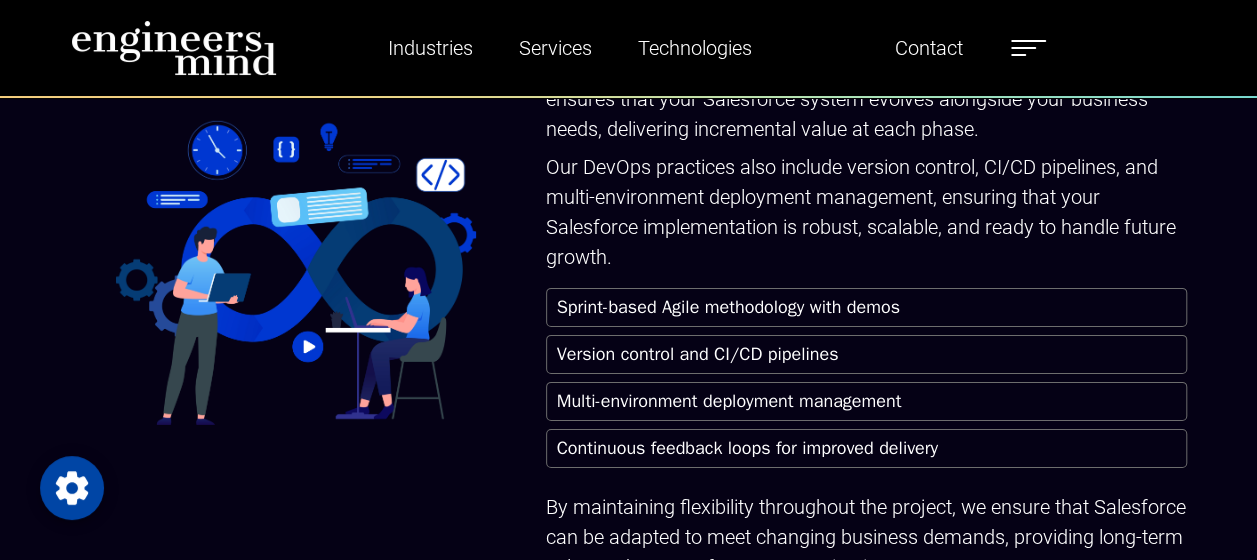 scroll, scrollTop: 6900, scrollLeft: 0, axis: vertical 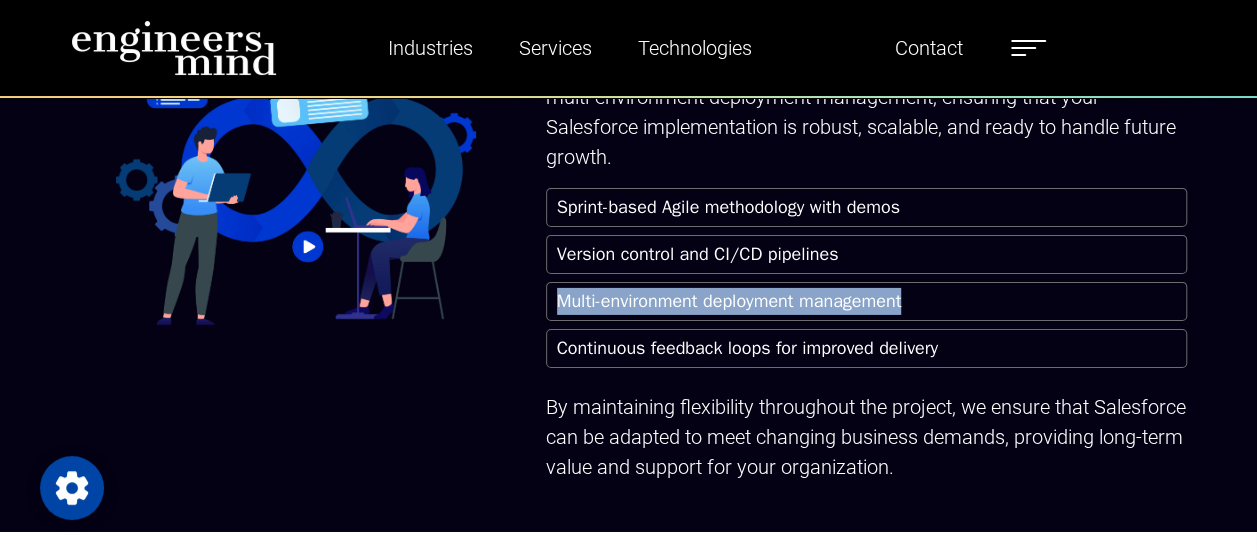 drag, startPoint x: 560, startPoint y: 290, endPoint x: 939, endPoint y: 282, distance: 379.0844 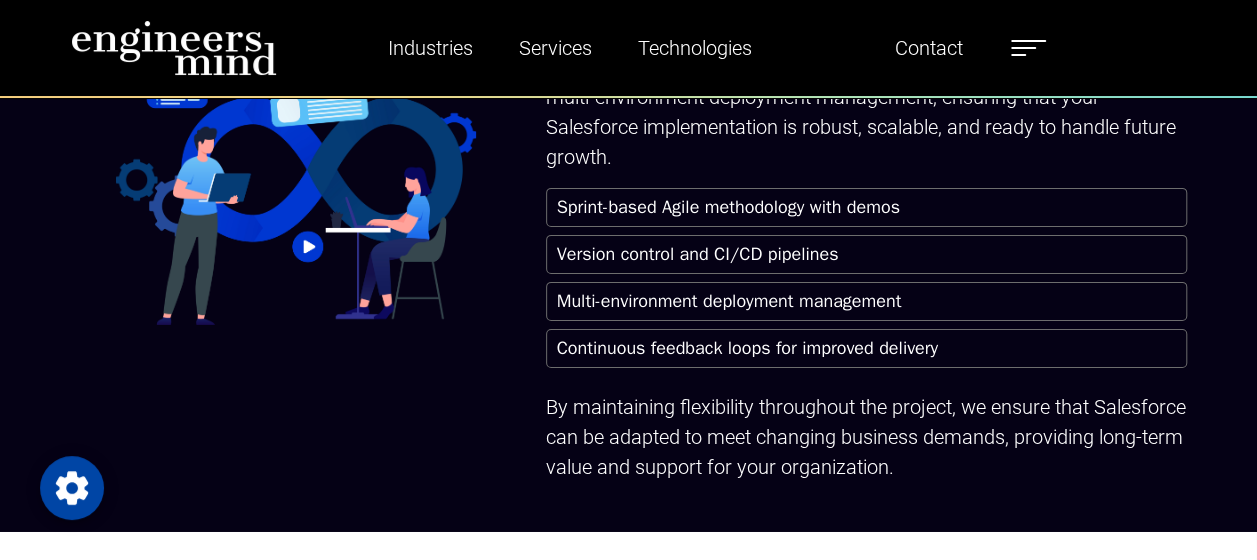 click on "Continuous feedback loops for improved delivery" at bounding box center (866, 348) 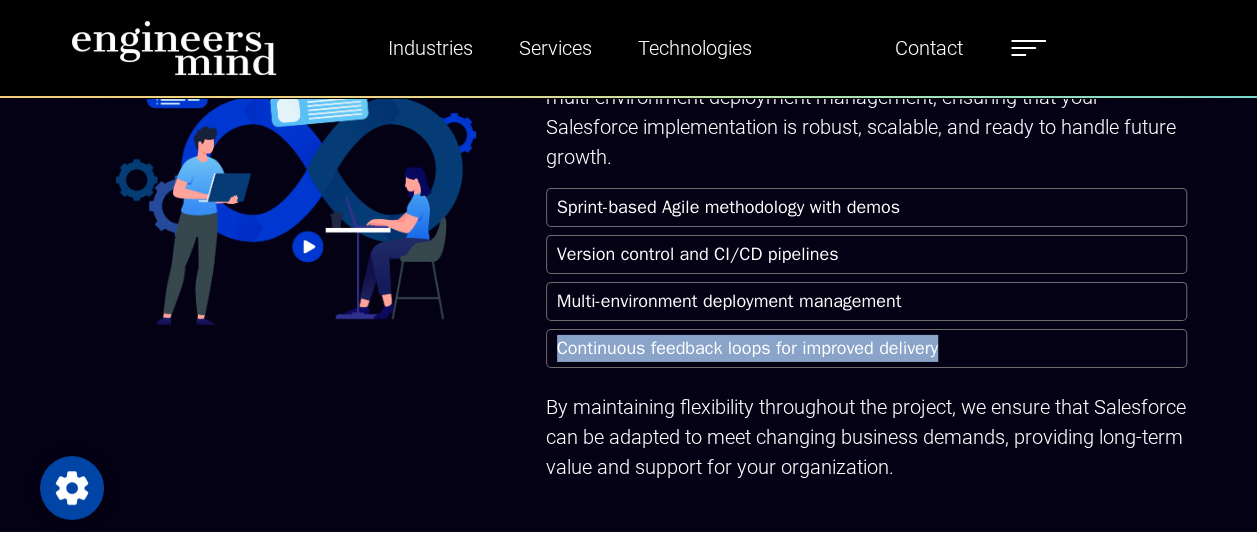 drag, startPoint x: 556, startPoint y: 337, endPoint x: 988, endPoint y: 338, distance: 432.00116 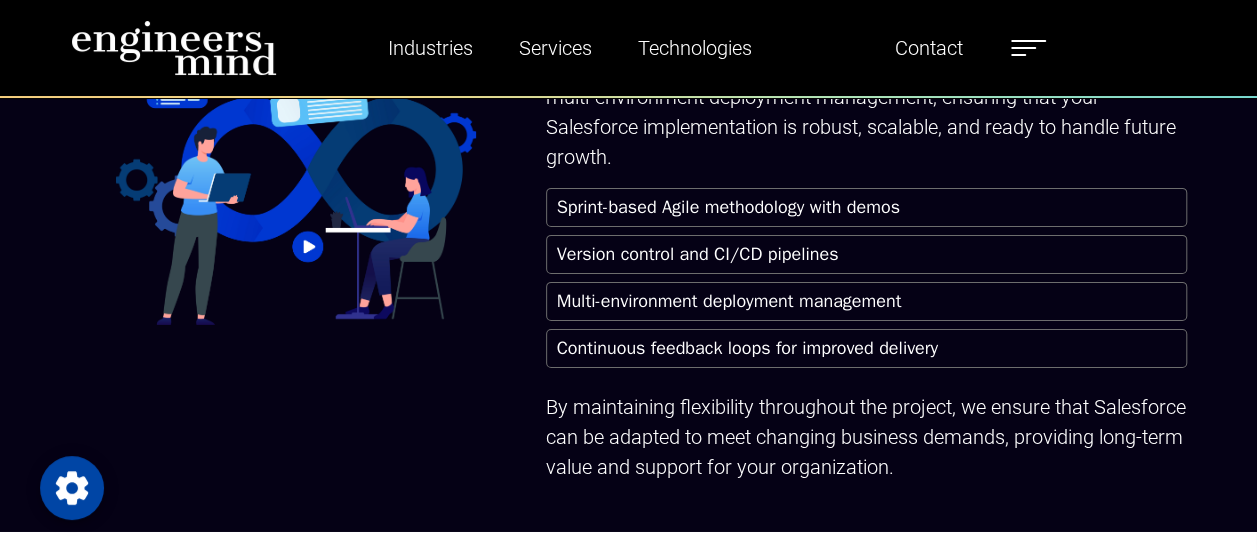 drag, startPoint x: 988, startPoint y: 338, endPoint x: 778, endPoint y: 366, distance: 211.85844 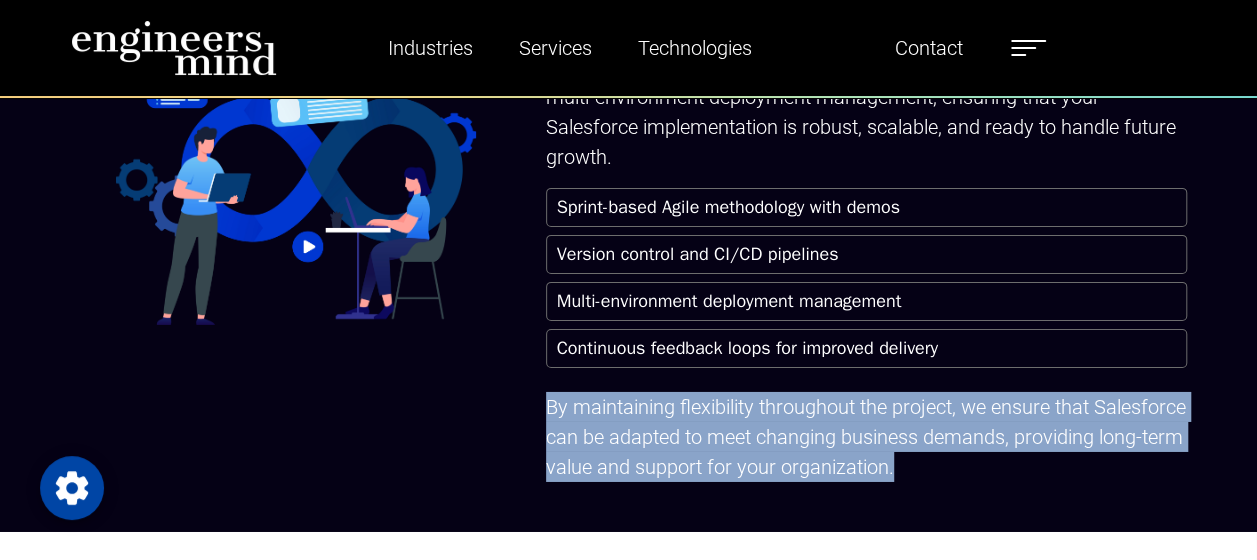 drag, startPoint x: 544, startPoint y: 386, endPoint x: 1074, endPoint y: 449, distance: 533.7312 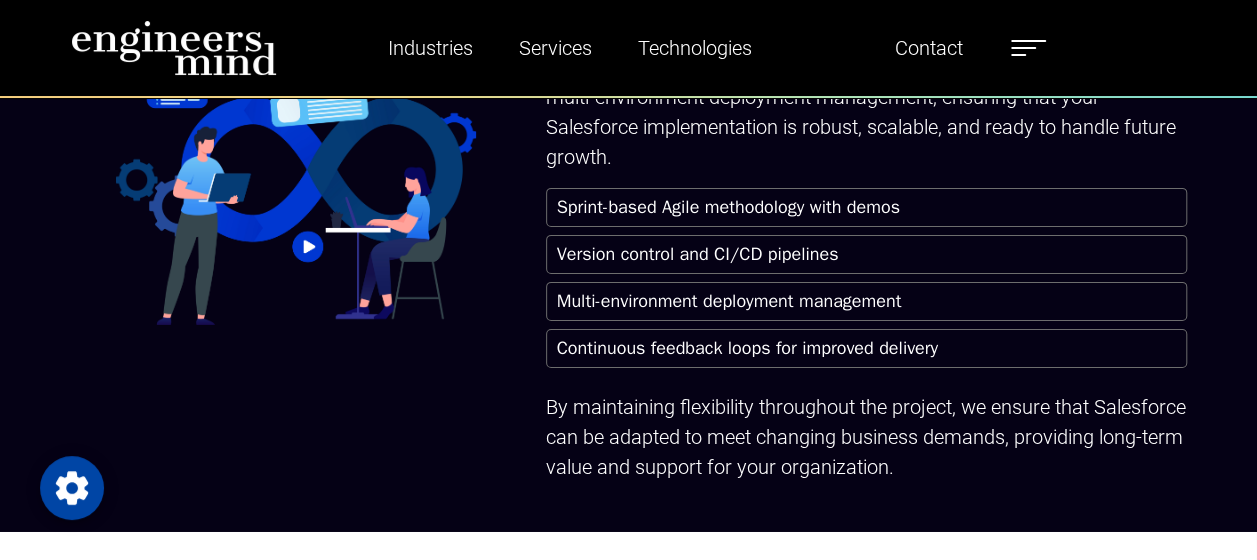 click at bounding box center [296, 173] 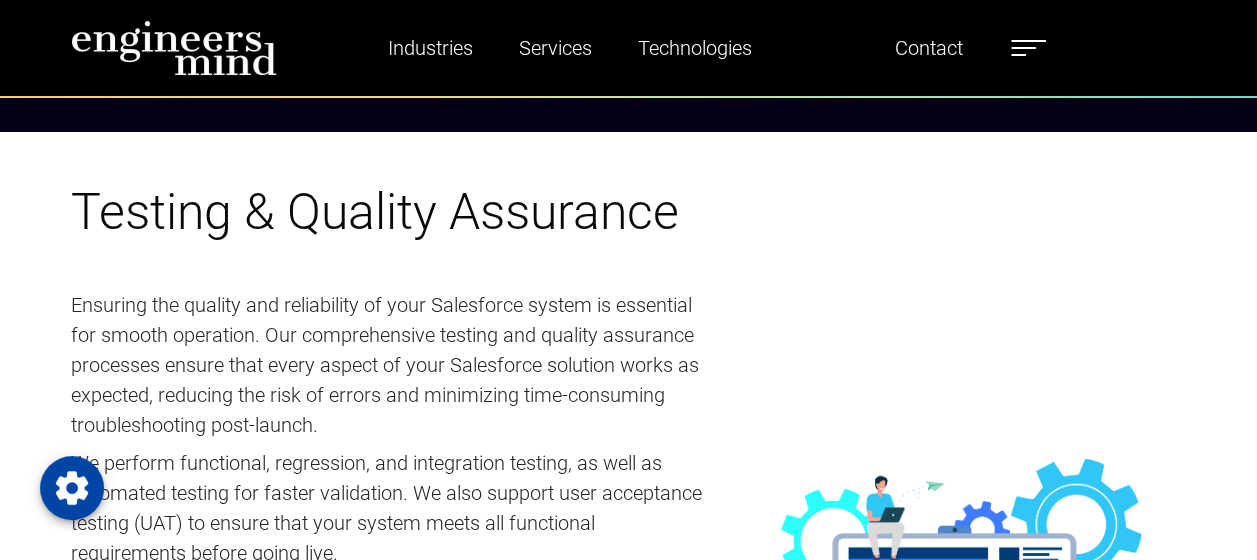 scroll, scrollTop: 7400, scrollLeft: 0, axis: vertical 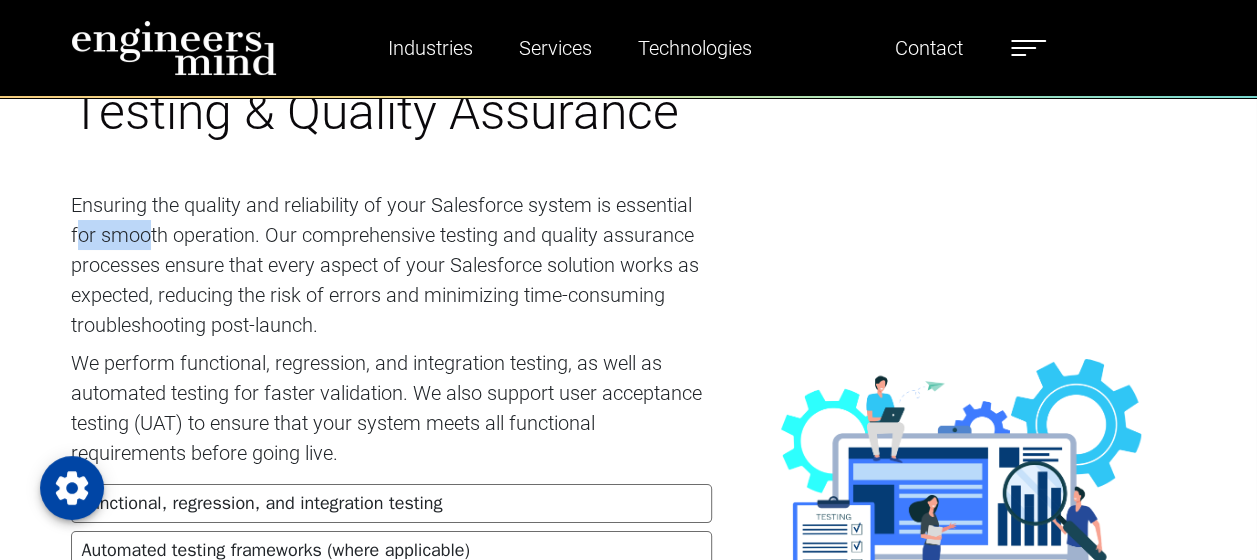 drag, startPoint x: 80, startPoint y: 218, endPoint x: 152, endPoint y: 216, distance: 72.02777 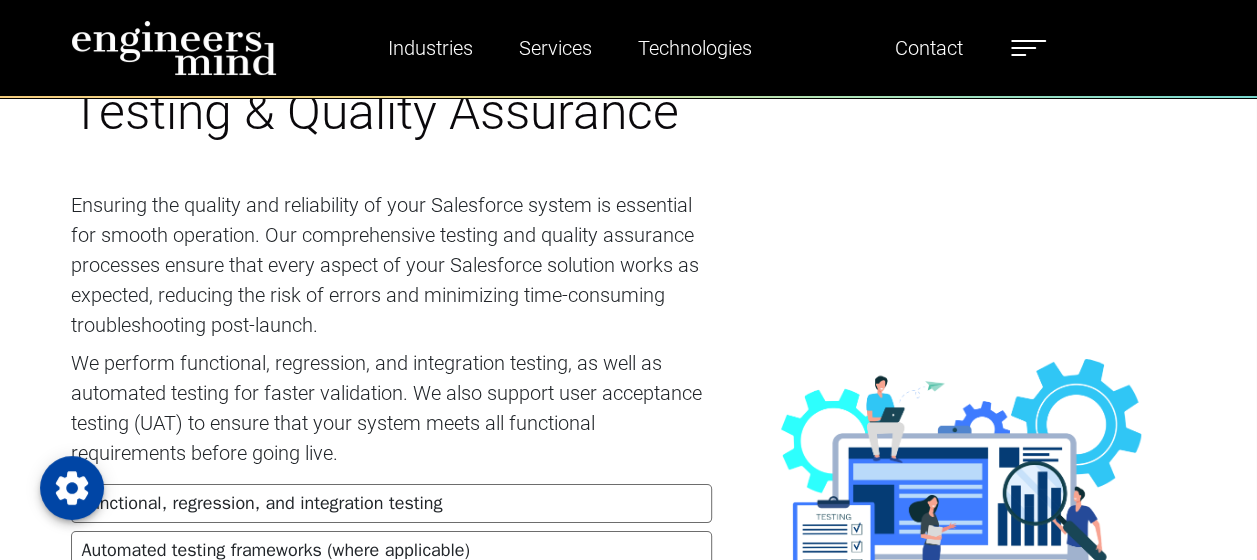 drag, startPoint x: 152, startPoint y: 216, endPoint x: 144, endPoint y: 271, distance: 55.578773 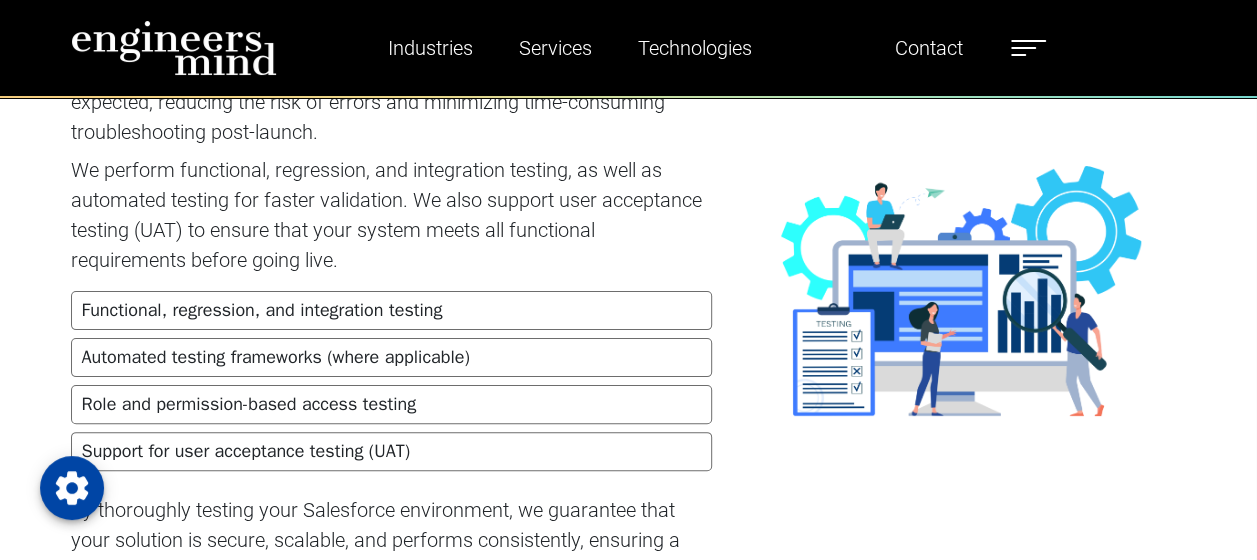 scroll, scrollTop: 7595, scrollLeft: 0, axis: vertical 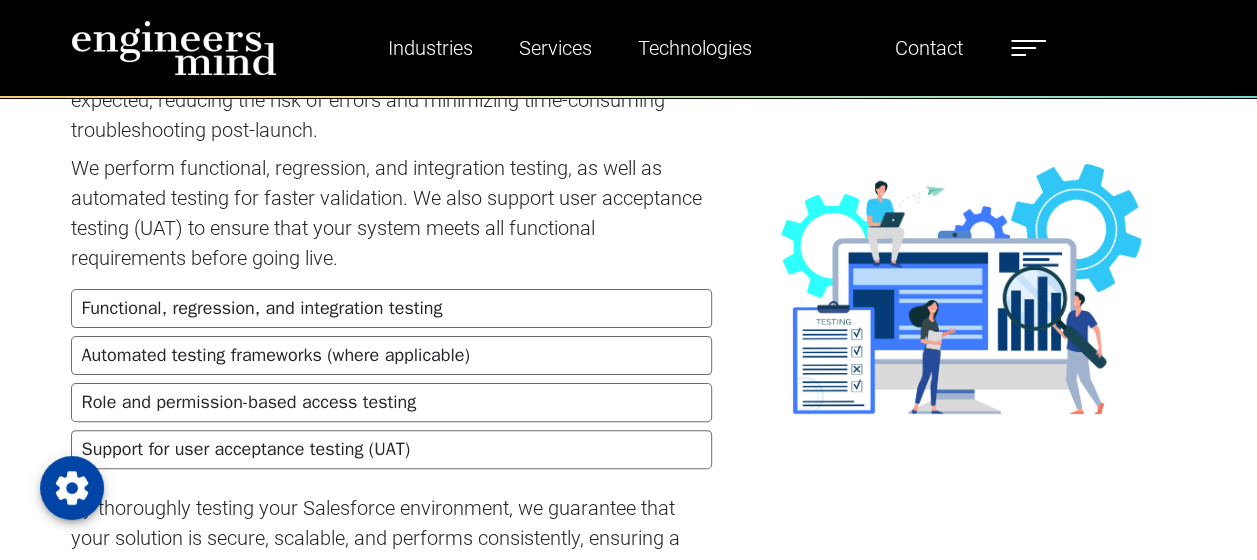click on "Automated testing frameworks (where applicable)" at bounding box center (391, 355) 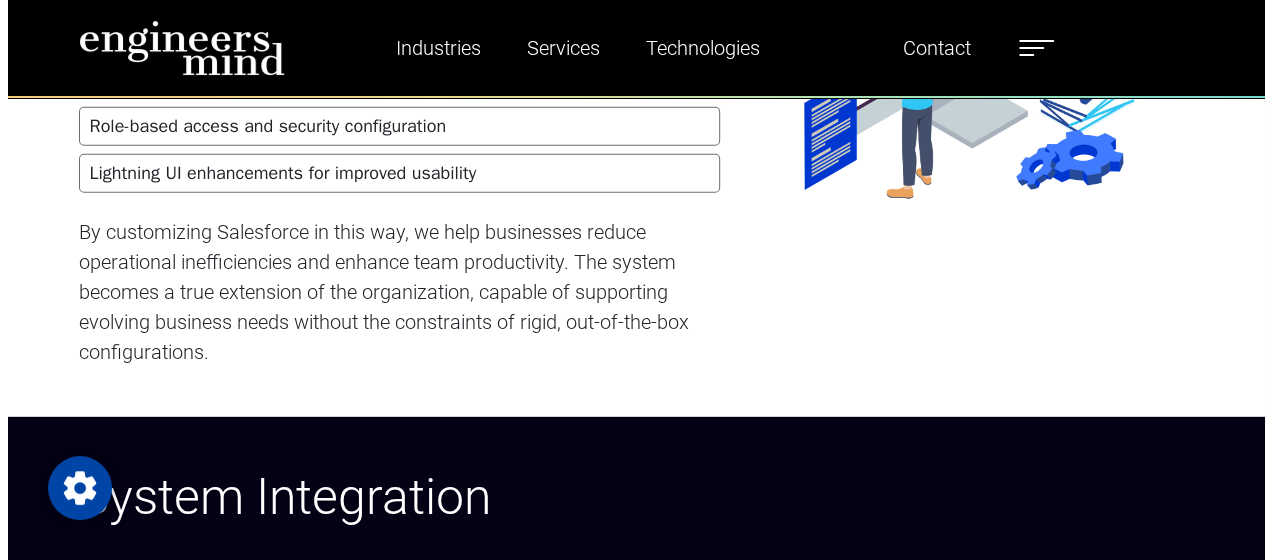 scroll, scrollTop: 2720, scrollLeft: 0, axis: vertical 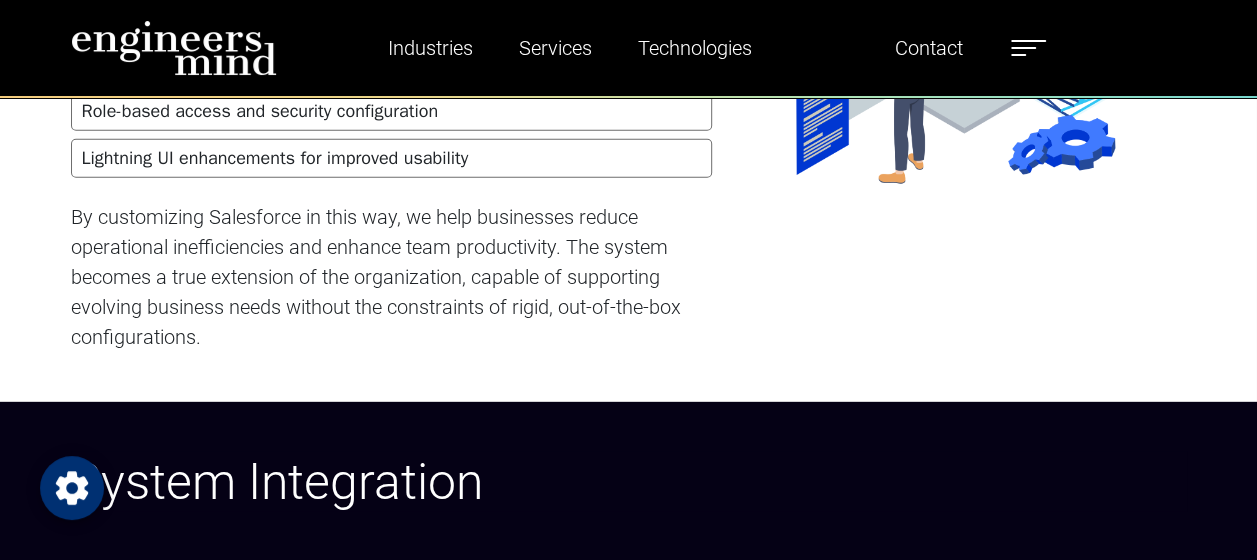 click 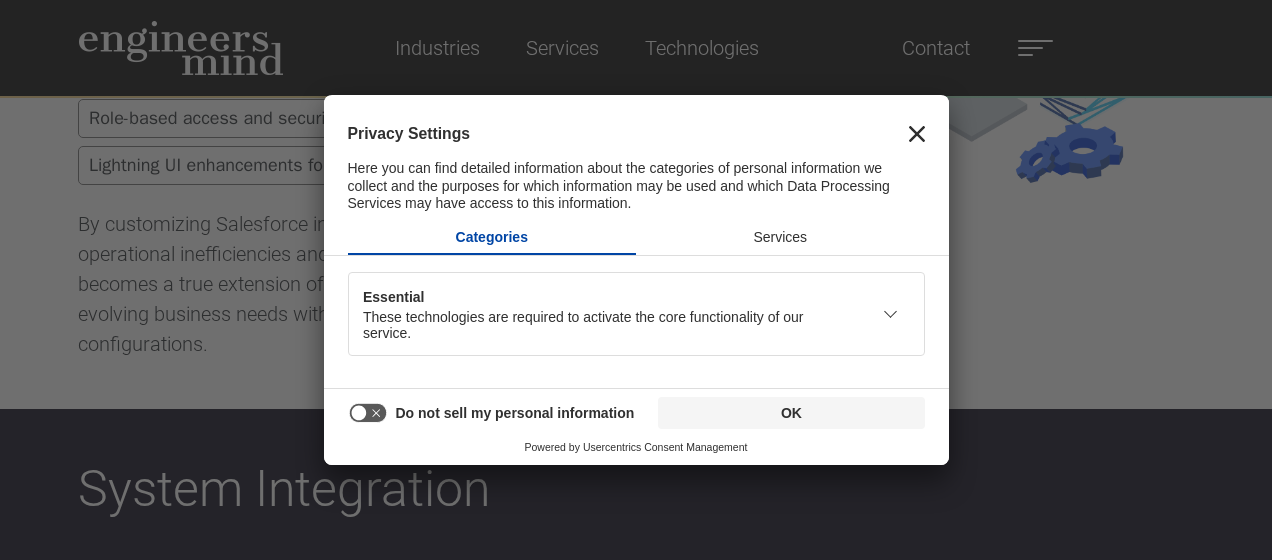 click on "Services" at bounding box center (780, 237) 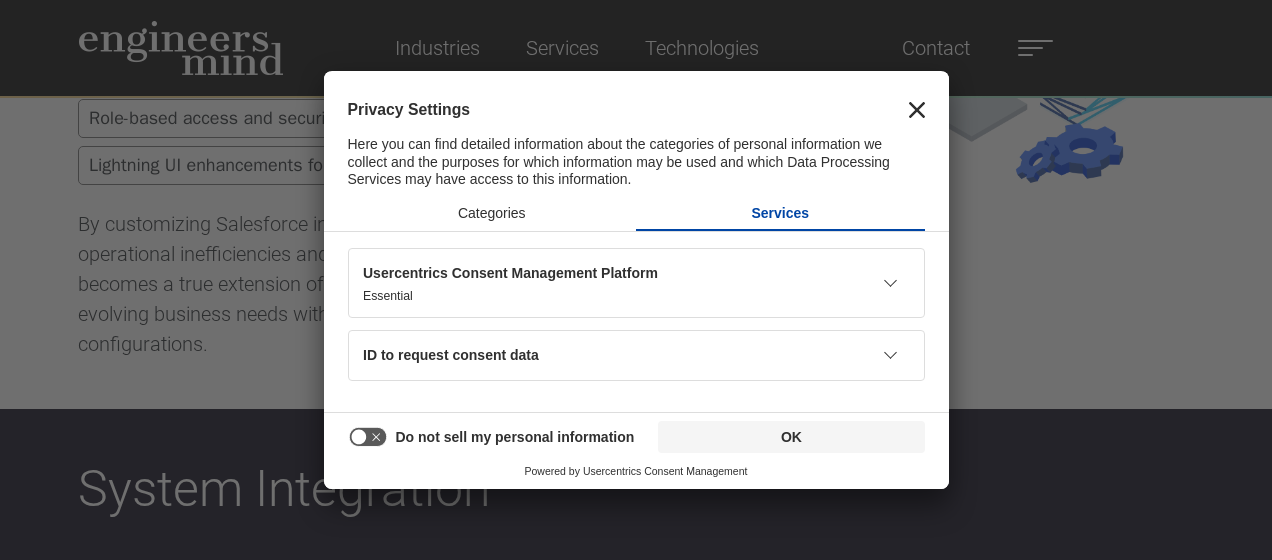 click on "Essential" at bounding box center [606, 294] 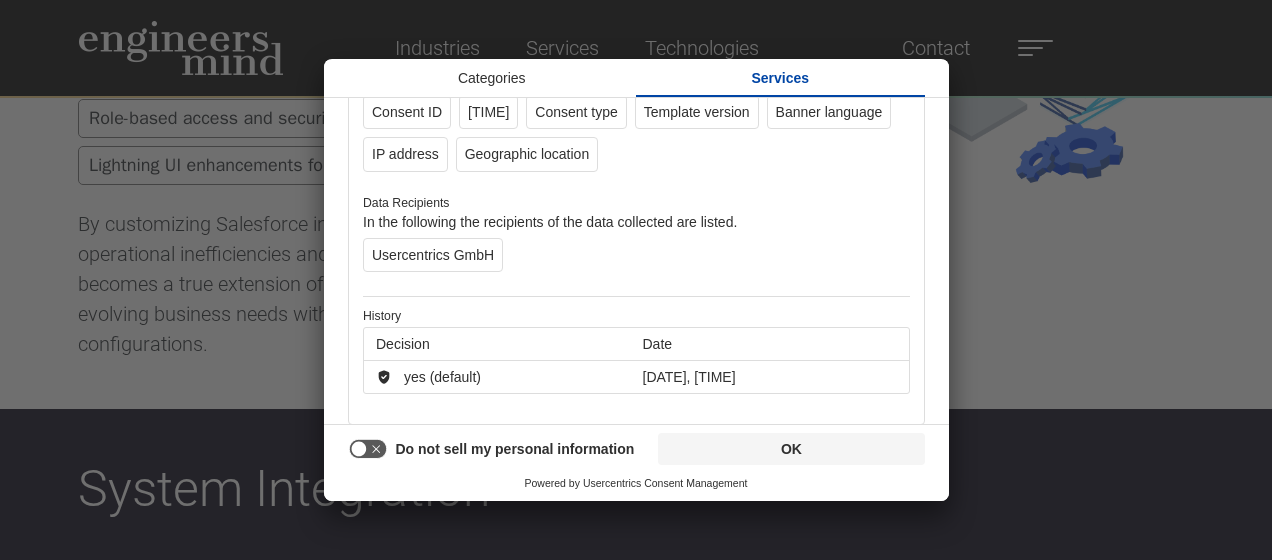 scroll, scrollTop: 0, scrollLeft: 0, axis: both 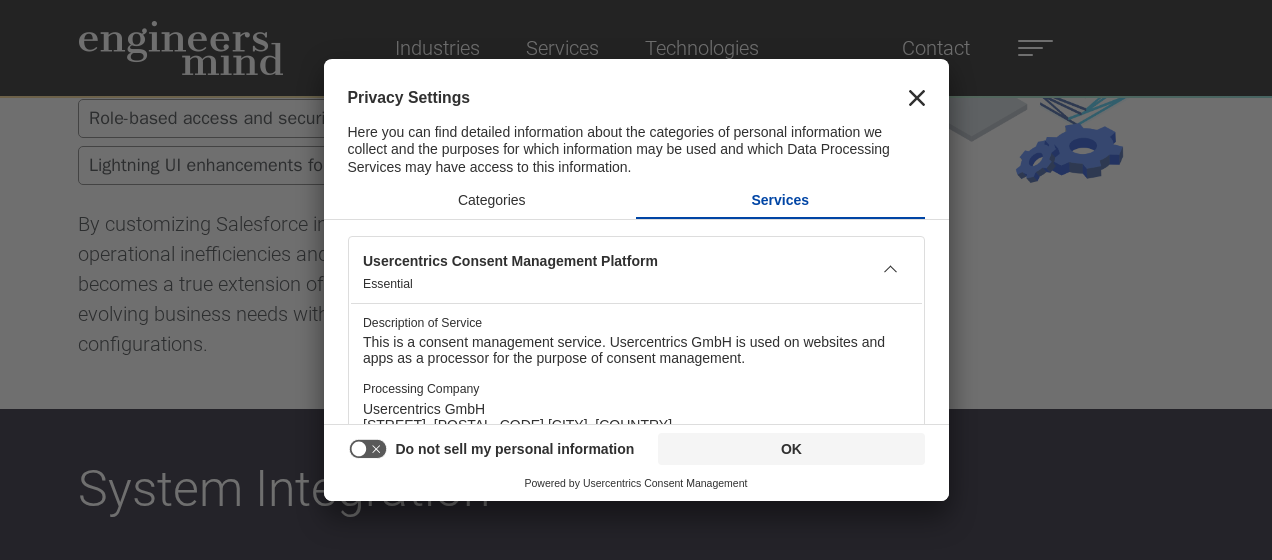 click 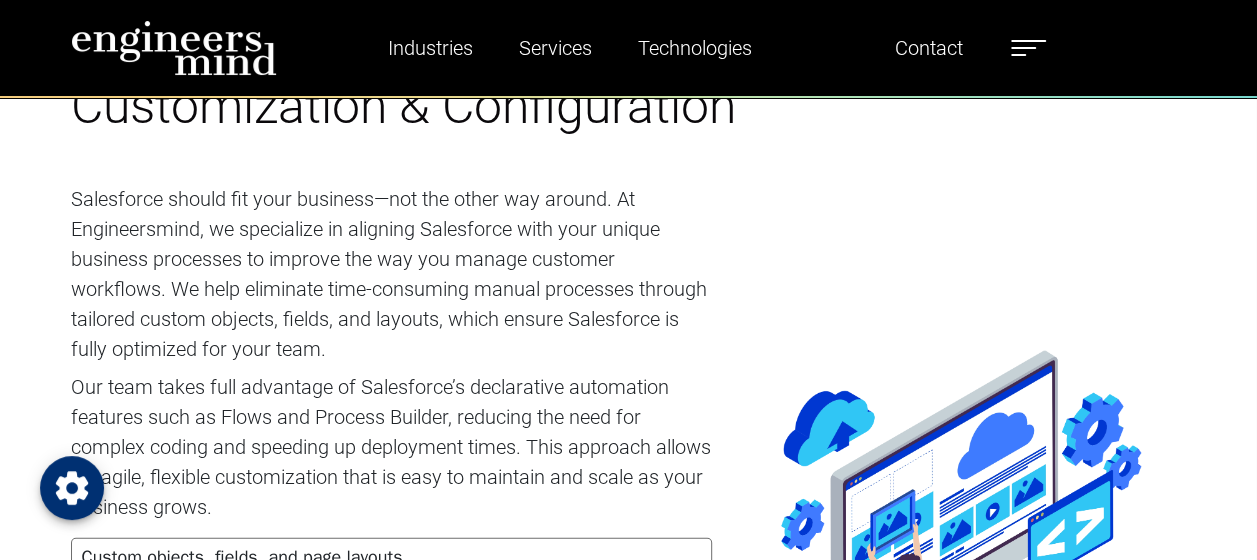 scroll, scrollTop: 2161, scrollLeft: 0, axis: vertical 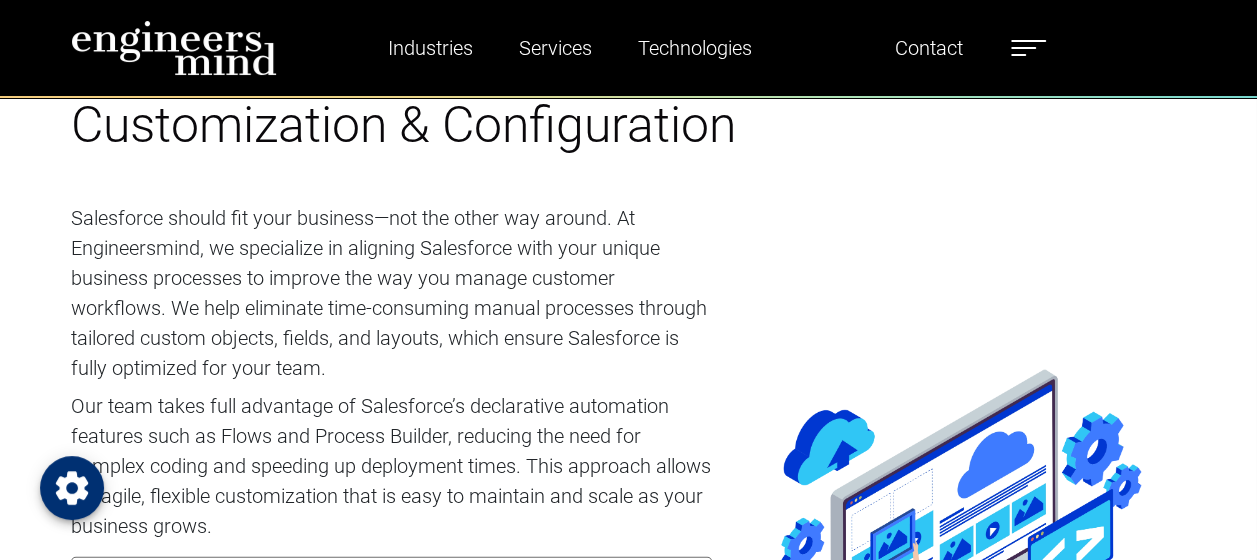 click on "Salesforce should fit your business—not the other way around. At Engineersmind, we specialize in aligning Salesforce with your unique business processes to improve the way you manage customer workflows. We help eliminate time-consuming manual processes through tailored custom objects, fields, and layouts, which ensure Salesforce is fully optimized for your team." at bounding box center [391, 293] 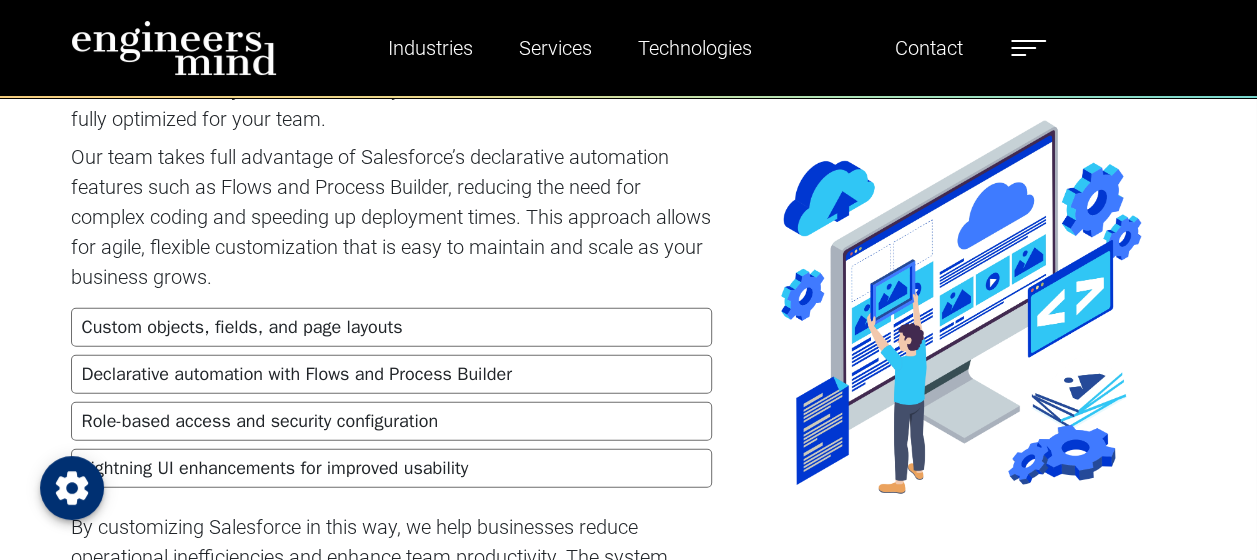 scroll, scrollTop: 2411, scrollLeft: 0, axis: vertical 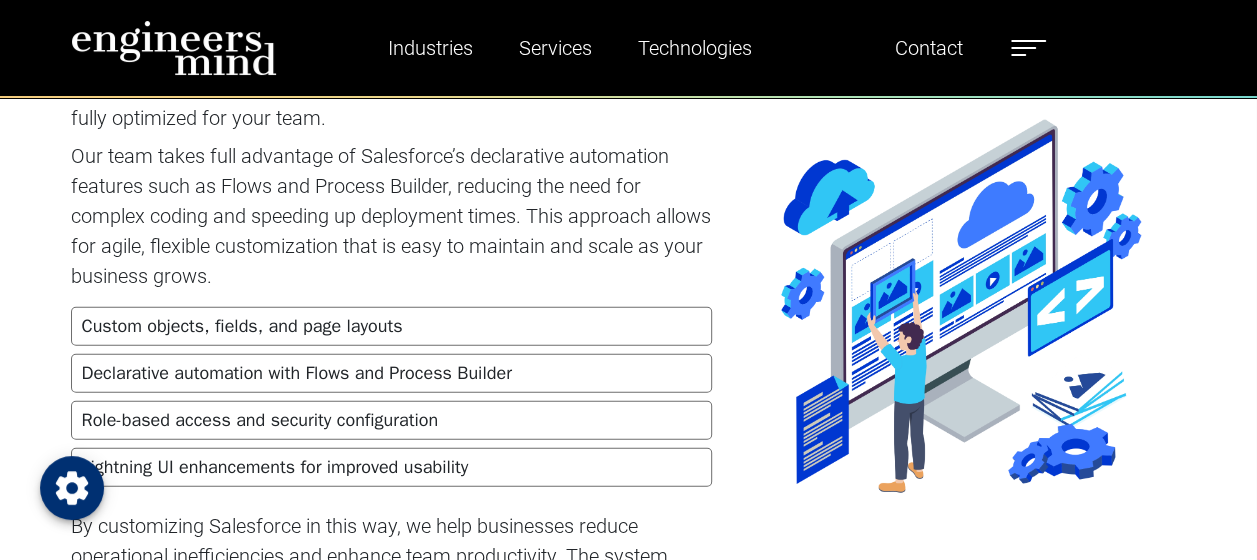 click on "Custom objects, fields, and page layouts" at bounding box center [391, 326] 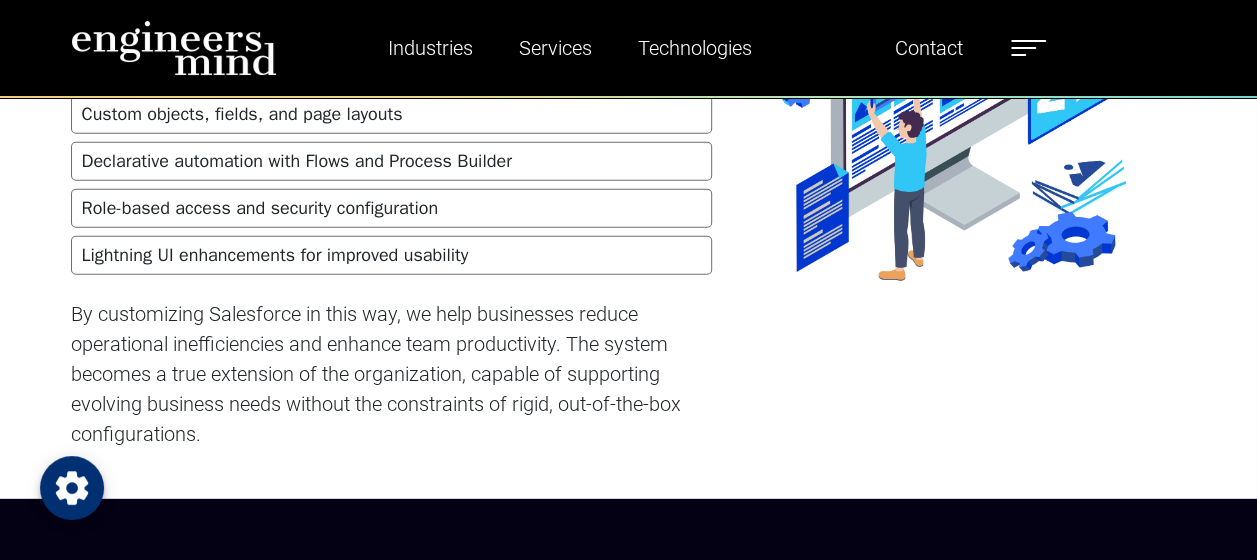 scroll, scrollTop: 2624, scrollLeft: 0, axis: vertical 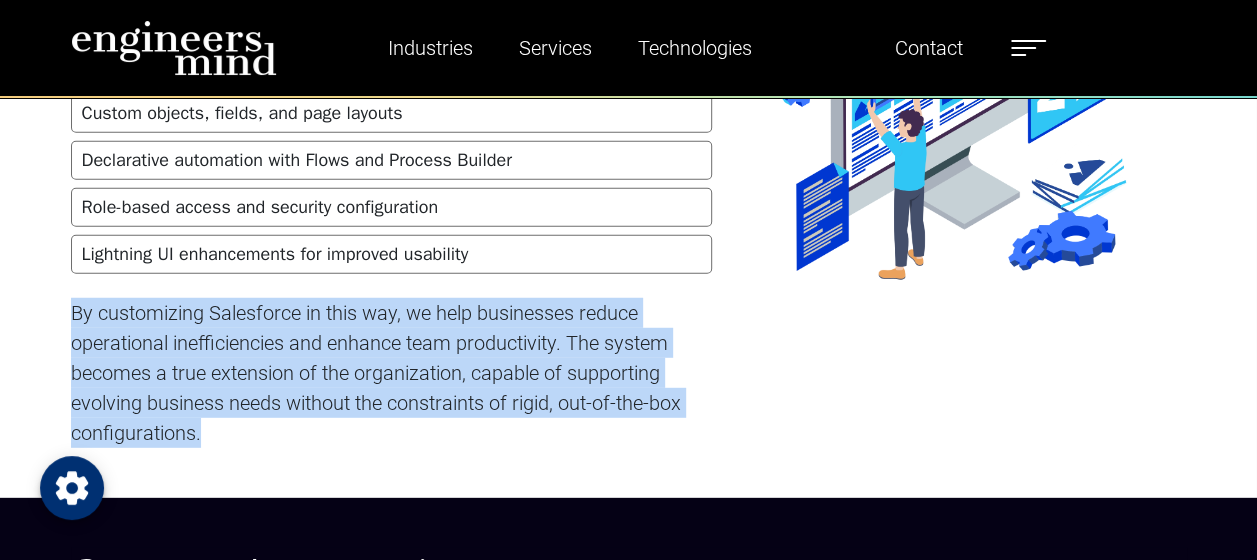 drag, startPoint x: 75, startPoint y: 303, endPoint x: 238, endPoint y: 444, distance: 215.52261 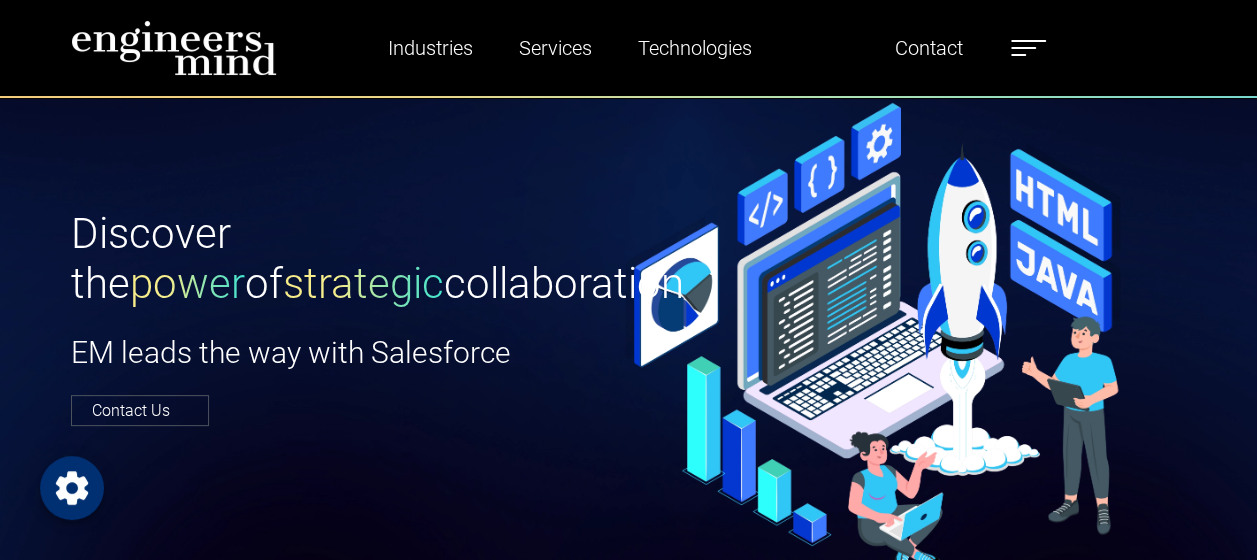 scroll, scrollTop: 99, scrollLeft: 0, axis: vertical 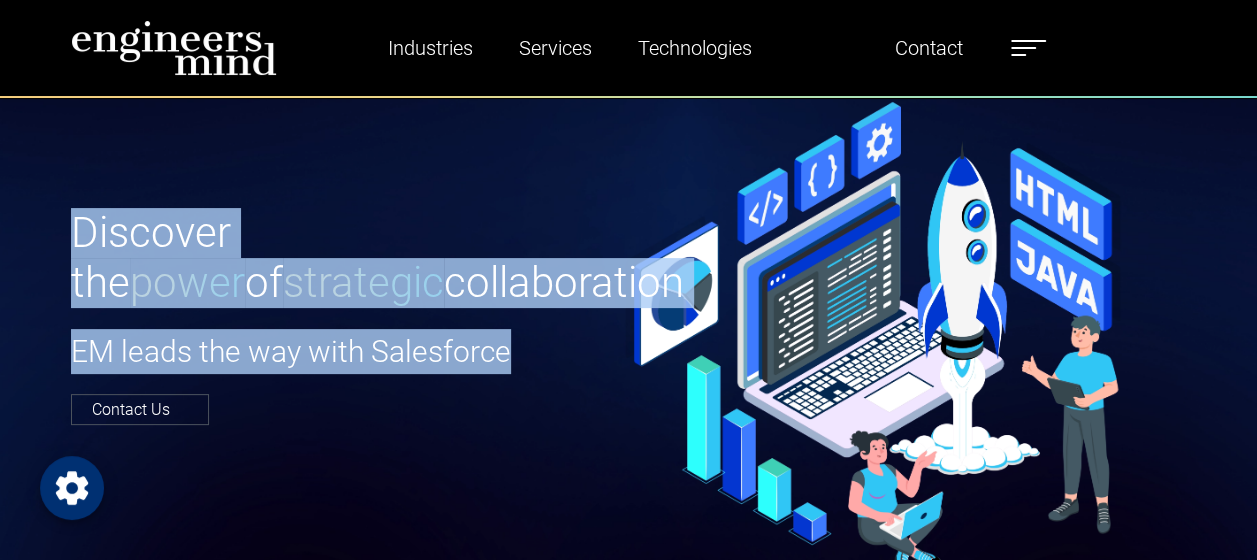 drag, startPoint x: 74, startPoint y: 208, endPoint x: 619, endPoint y: 350, distance: 563.1954 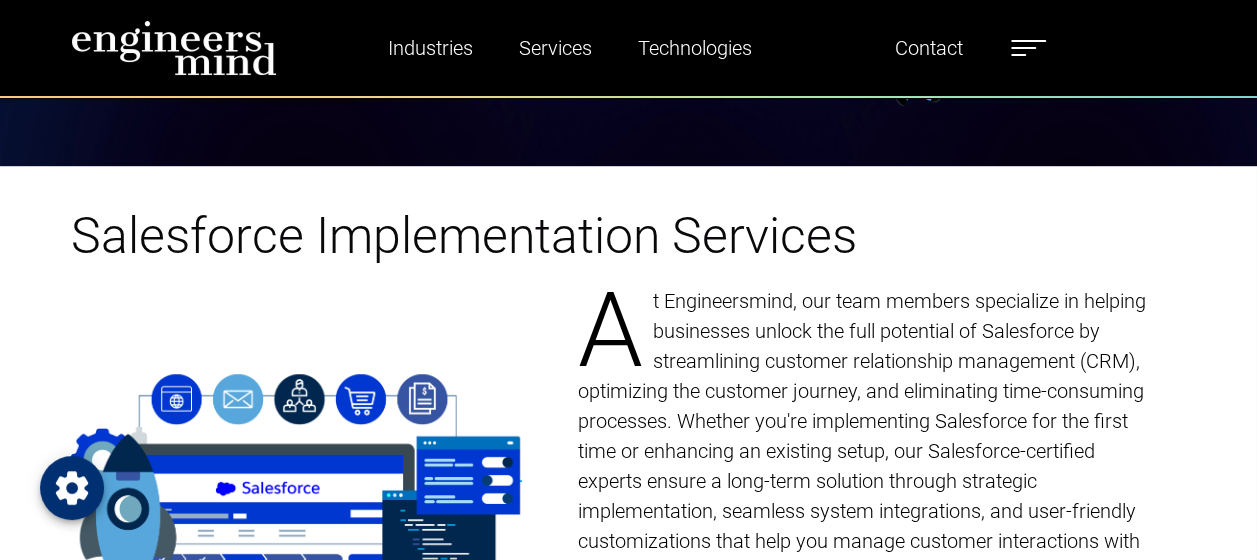 scroll, scrollTop: 568, scrollLeft: 0, axis: vertical 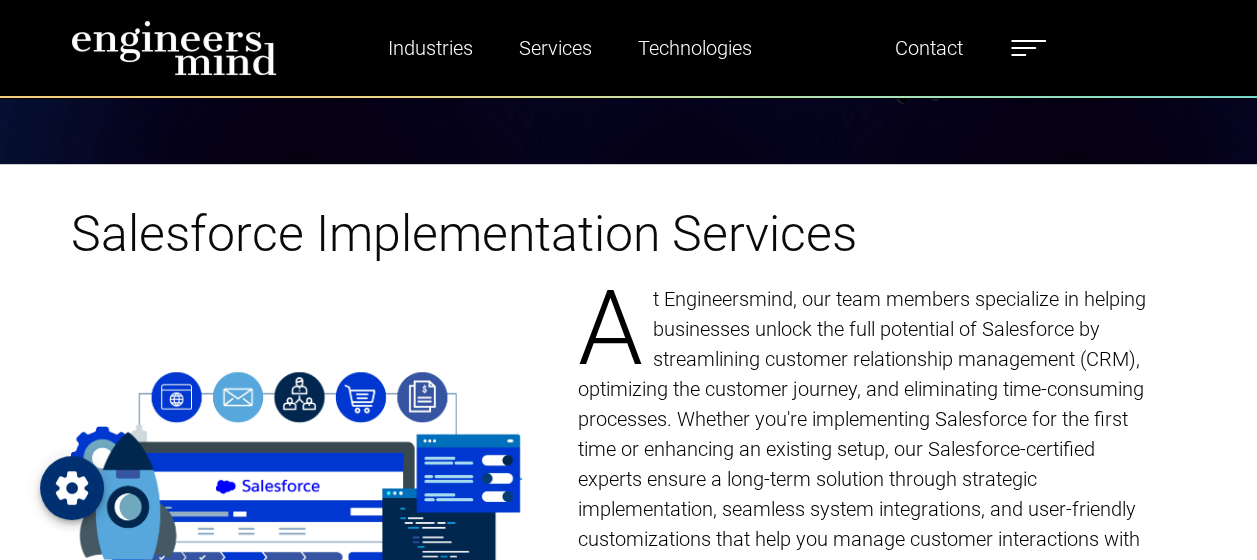 click at bounding box center [296, 517] 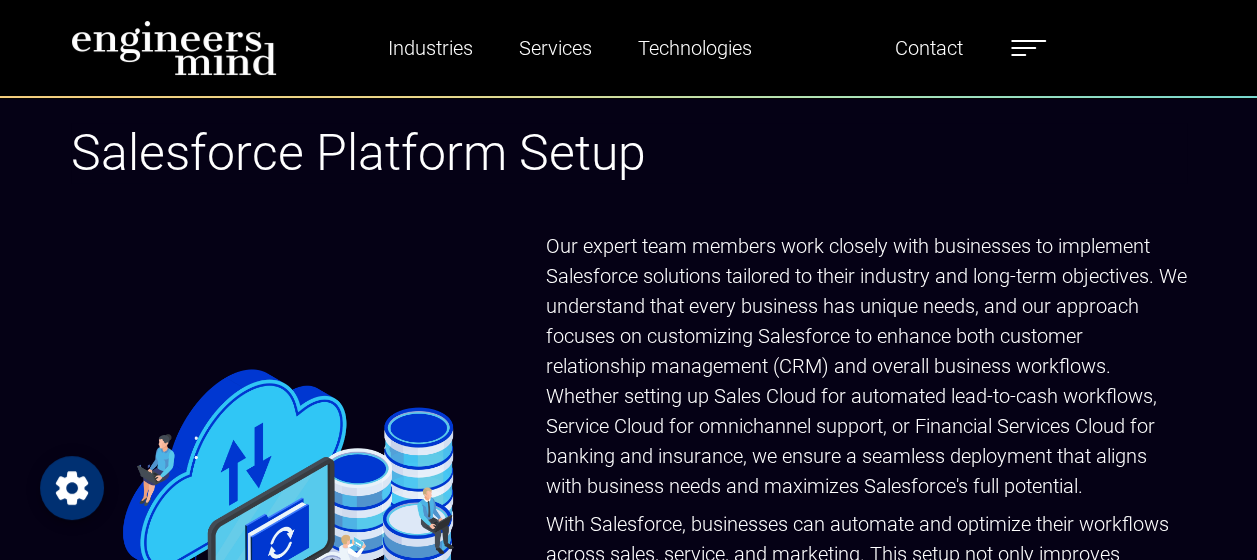 scroll, scrollTop: 1284, scrollLeft: 0, axis: vertical 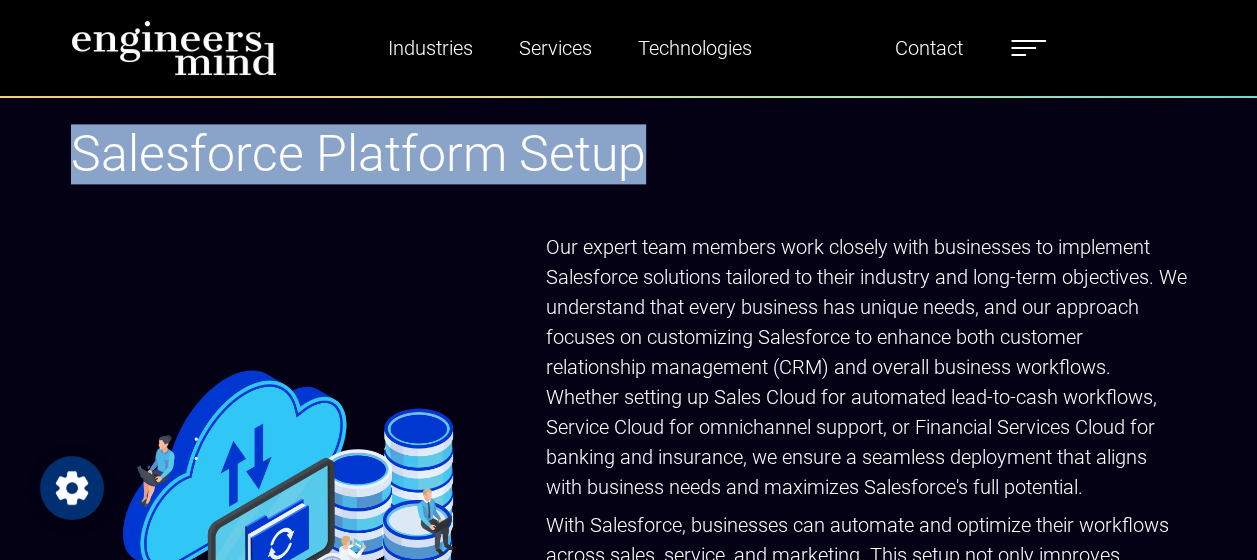 drag, startPoint x: 78, startPoint y: 154, endPoint x: 736, endPoint y: 168, distance: 658.1489 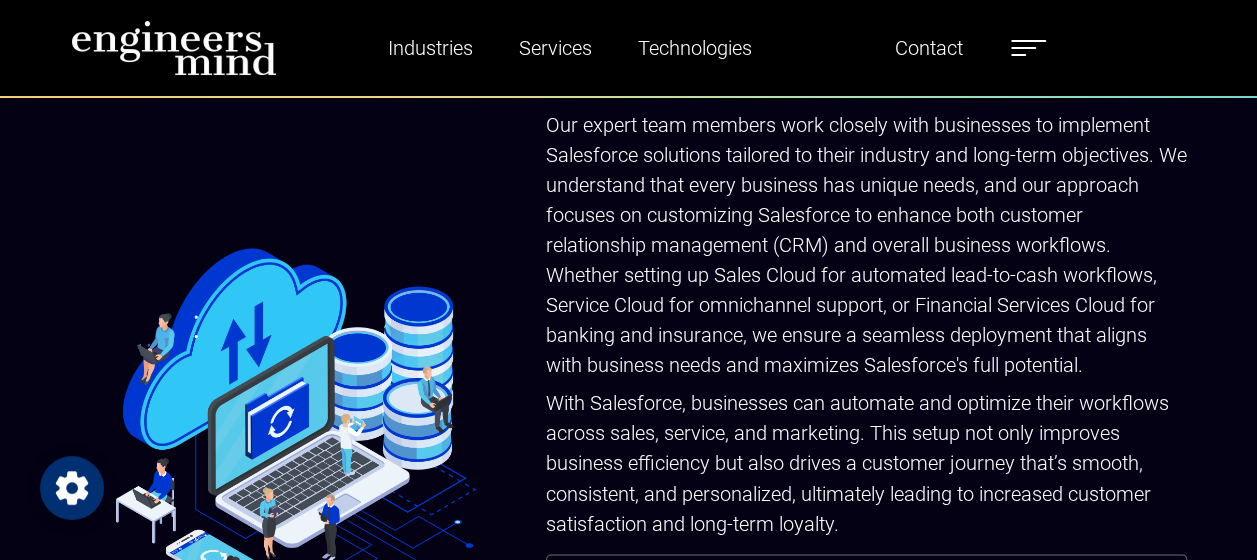 scroll, scrollTop: 1408, scrollLeft: 0, axis: vertical 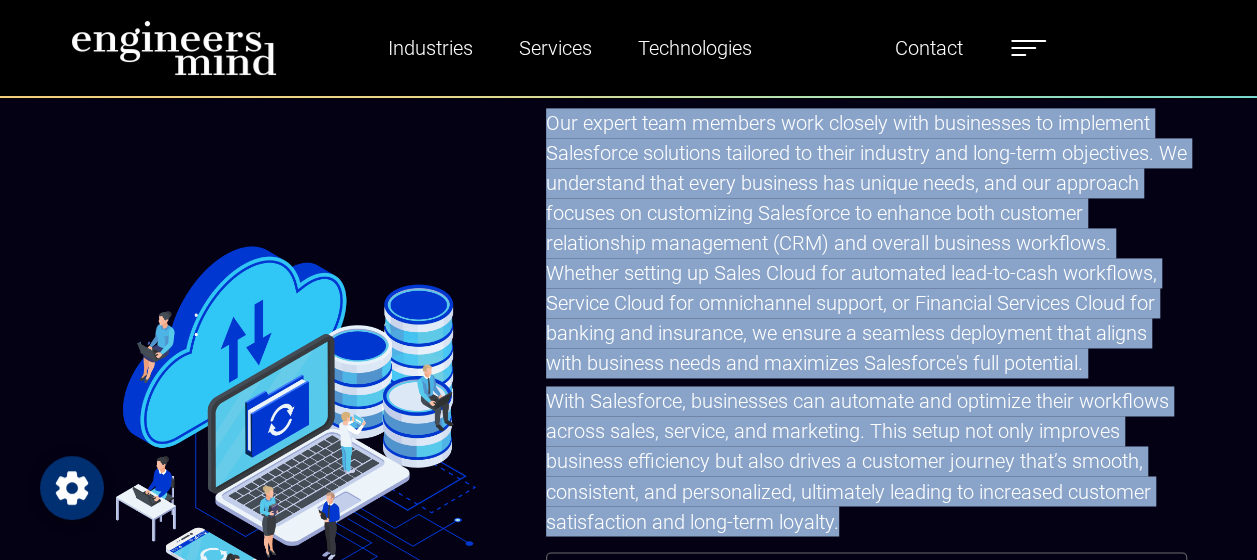 drag, startPoint x: 546, startPoint y: 118, endPoint x: 851, endPoint y: 514, distance: 499.84097 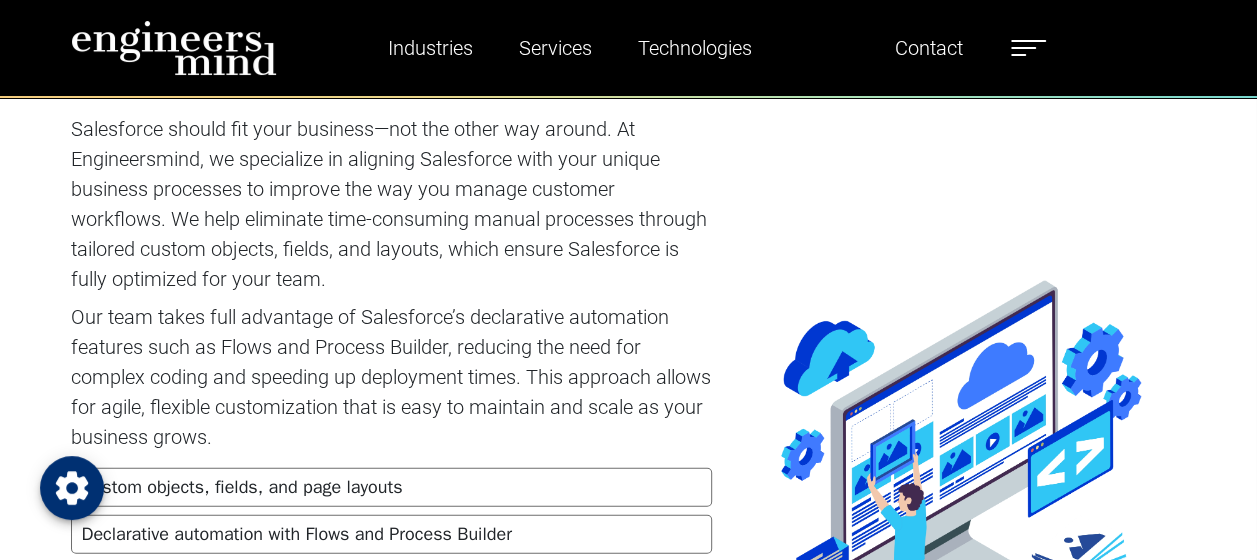 scroll, scrollTop: 2250, scrollLeft: 0, axis: vertical 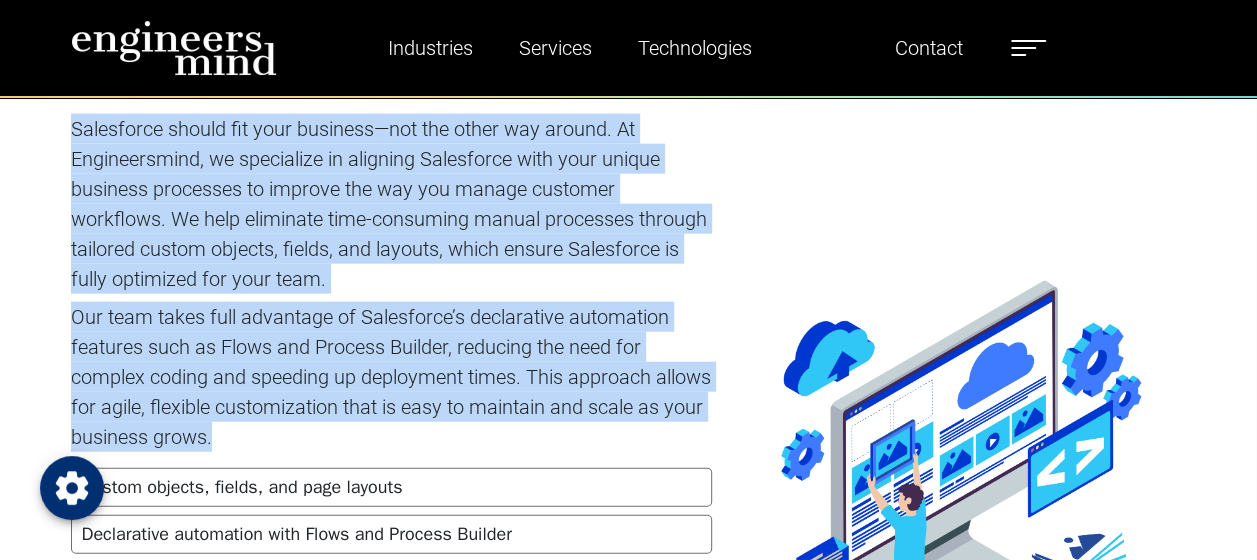 drag, startPoint x: 72, startPoint y: 125, endPoint x: 287, endPoint y: 441, distance: 382.20544 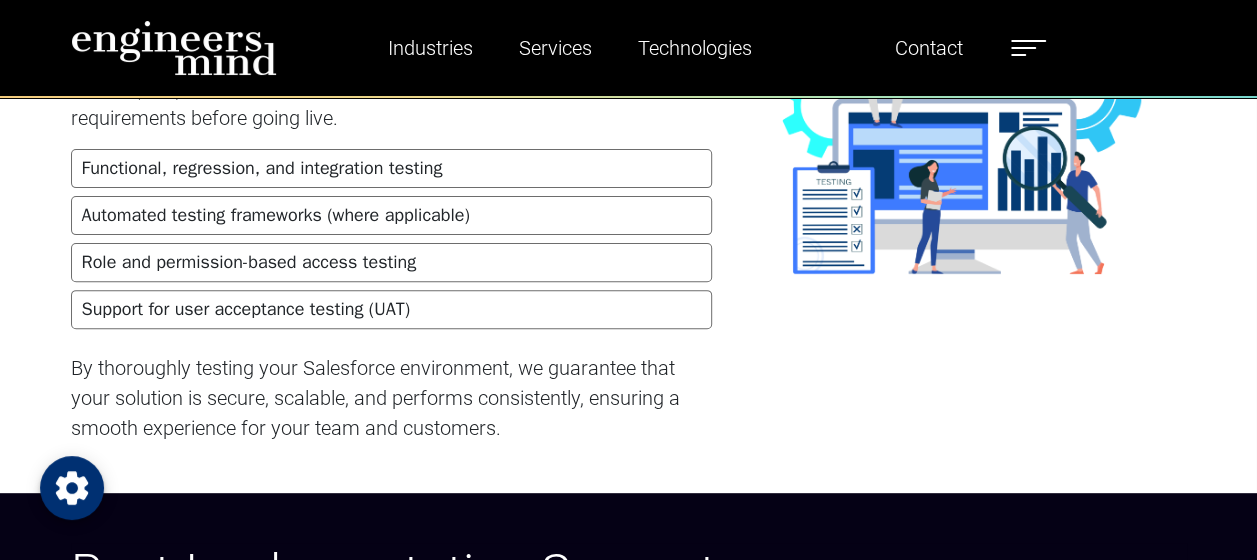 scroll, scrollTop: 7737, scrollLeft: 0, axis: vertical 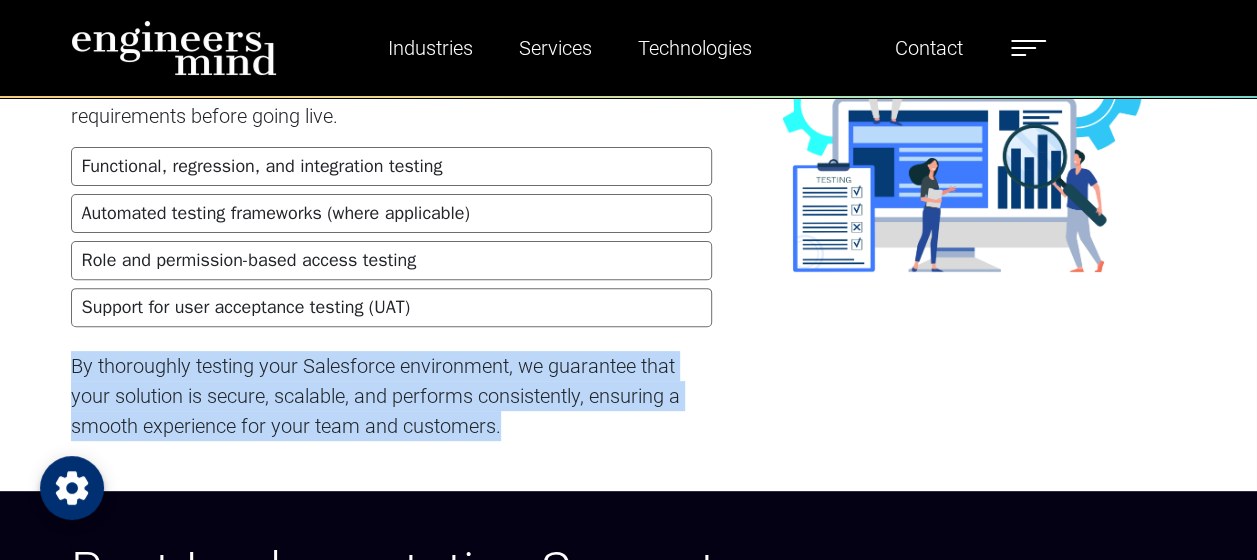drag, startPoint x: 500, startPoint y: 404, endPoint x: 76, endPoint y: 348, distance: 427.68213 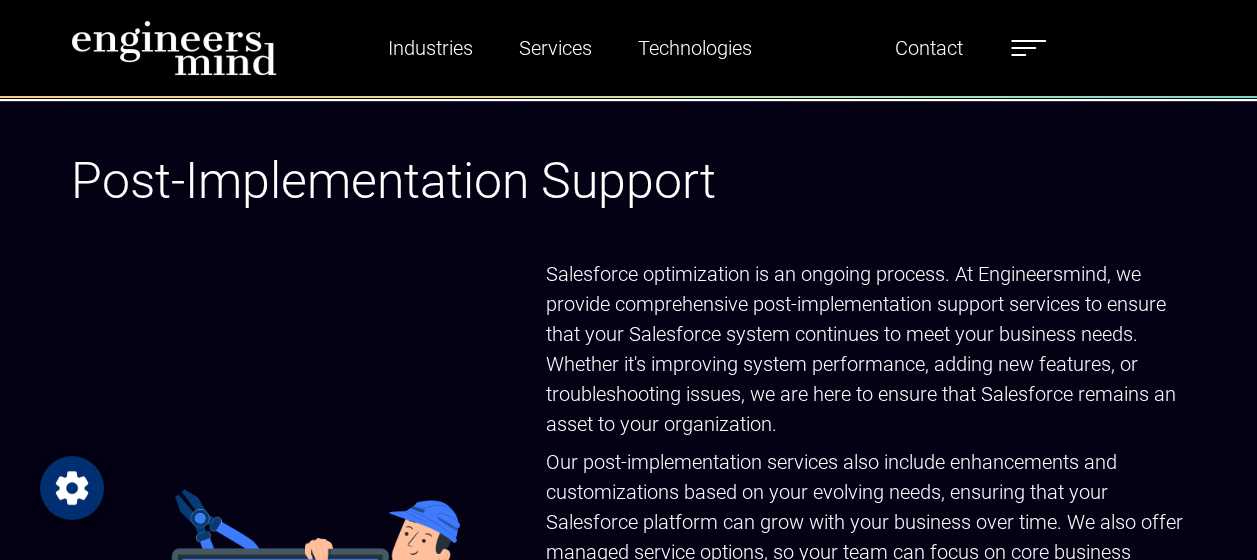 scroll, scrollTop: 8193, scrollLeft: 0, axis: vertical 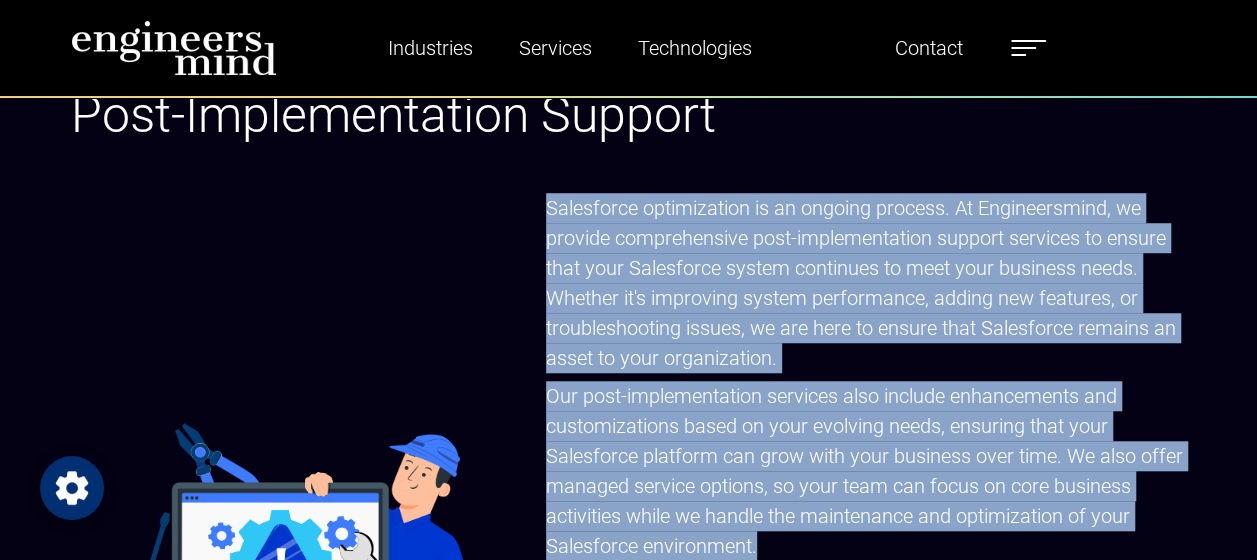 drag, startPoint x: 548, startPoint y: 182, endPoint x: 758, endPoint y: 516, distance: 394.53262 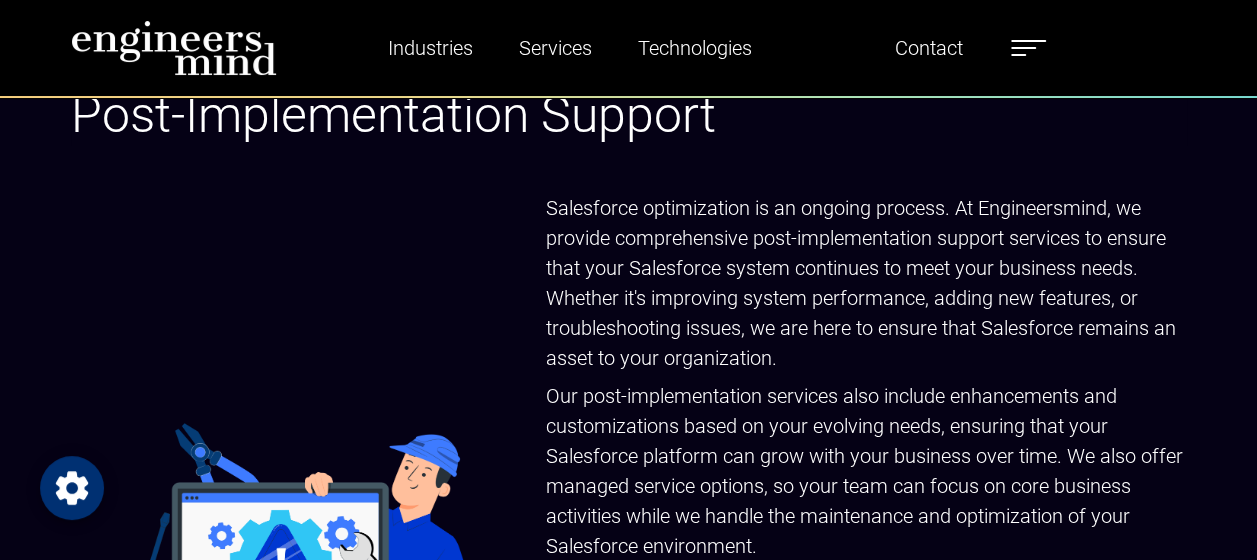 click at bounding box center (296, 532) 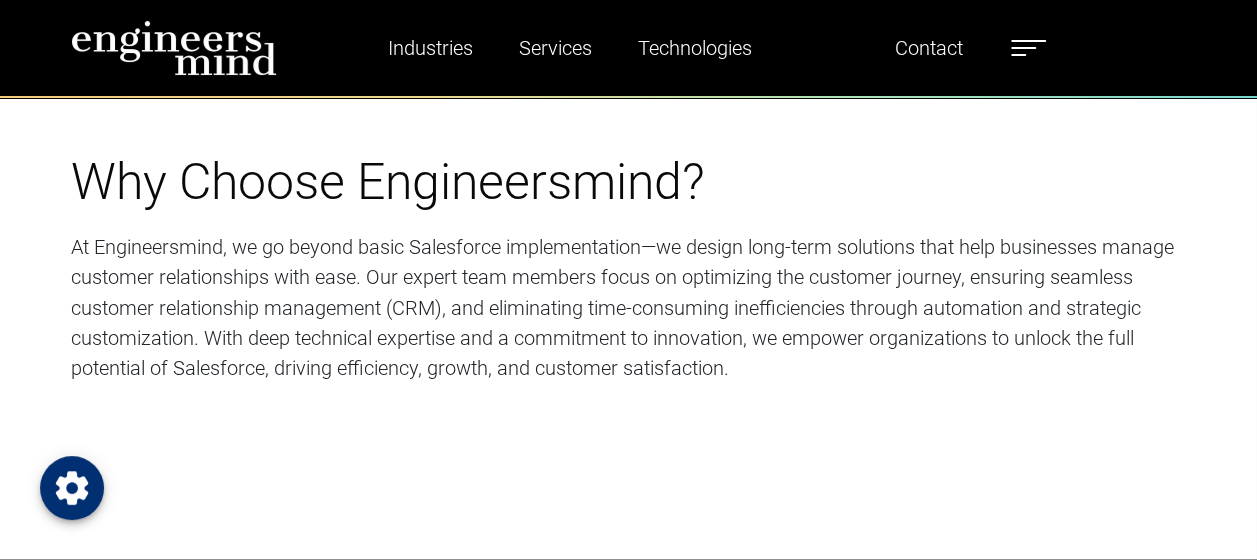 scroll, scrollTop: 9116, scrollLeft: 0, axis: vertical 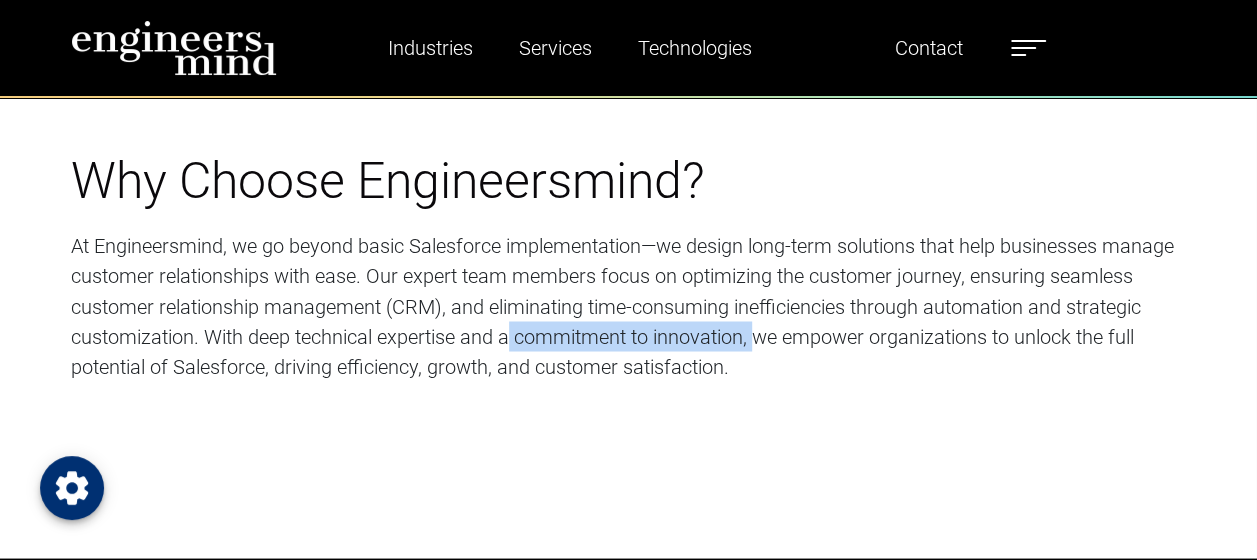 drag, startPoint x: 509, startPoint y: 311, endPoint x: 762, endPoint y: 302, distance: 253.16003 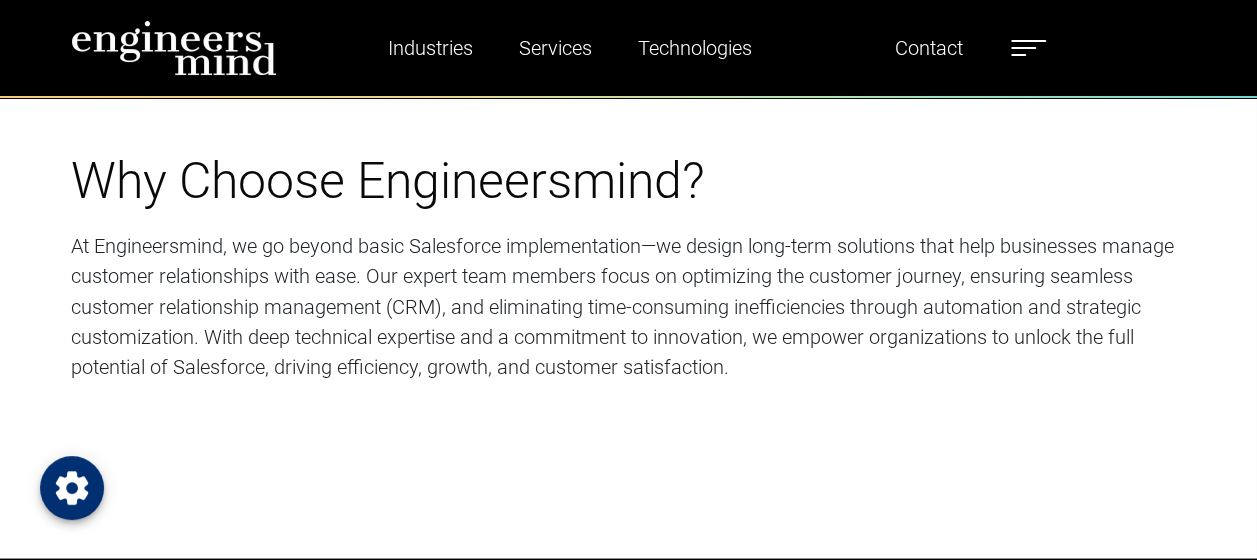 click on "At Engineersmind, we go beyond basic Salesforce implementation—we design long-term solutions that help businesses manage customer relationships with ease. Our expert team members focus on optimizing the customer journey, ensuring seamless customer relationship management (CRM), and eliminating time-consuming inefficiencies through automation and strategic customization. With deep technical expertise and a commitment to innovation, we empower organizations to unlock the full potential of Salesforce, driving efficiency, growth, and customer satisfaction." at bounding box center [629, 306] 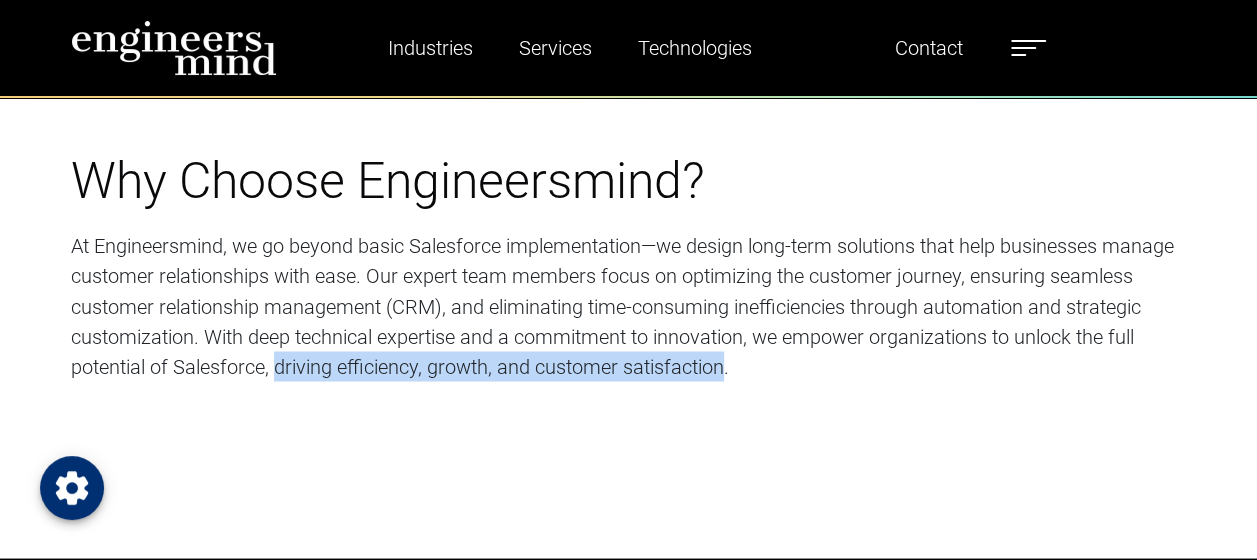 drag, startPoint x: 275, startPoint y: 345, endPoint x: 728, endPoint y: 329, distance: 453.28247 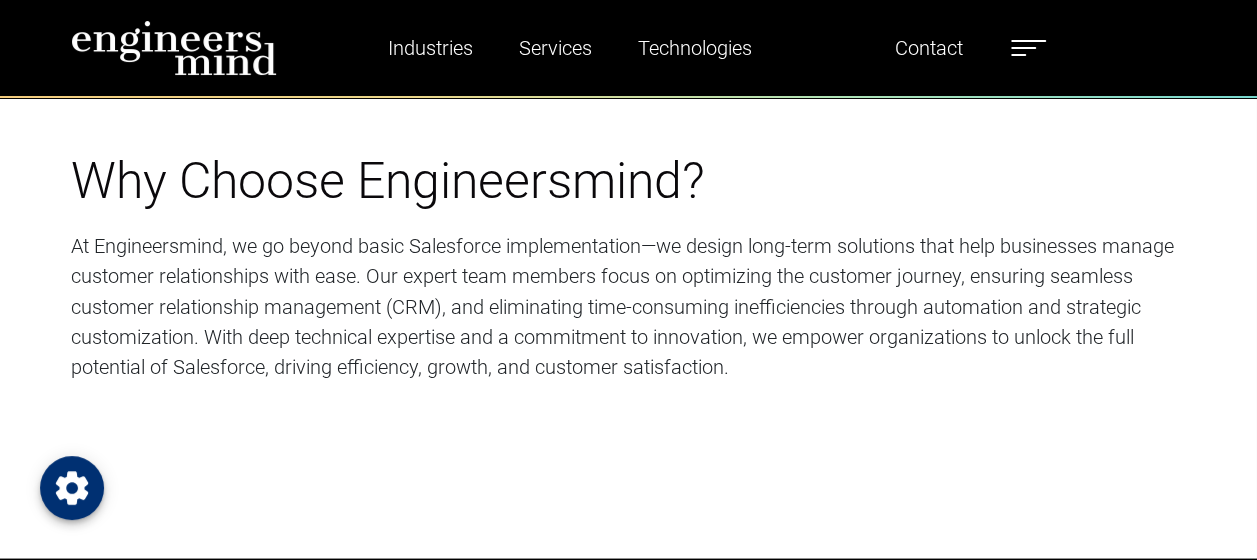 drag, startPoint x: 728, startPoint y: 329, endPoint x: 769, endPoint y: 412, distance: 92.574295 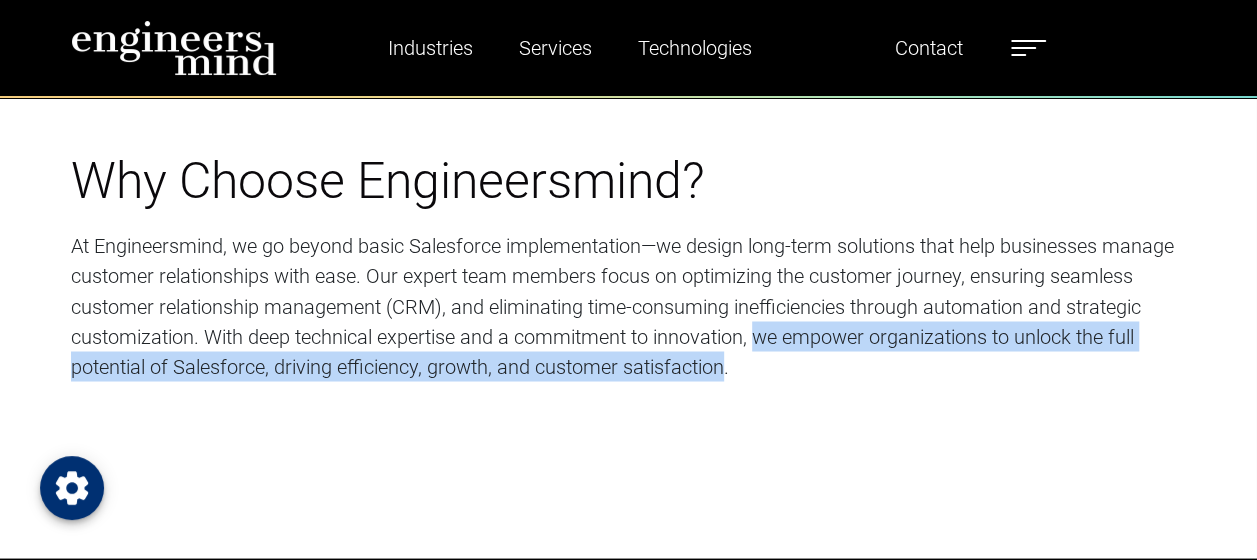 drag, startPoint x: 758, startPoint y: 317, endPoint x: 726, endPoint y: 345, distance: 42.520584 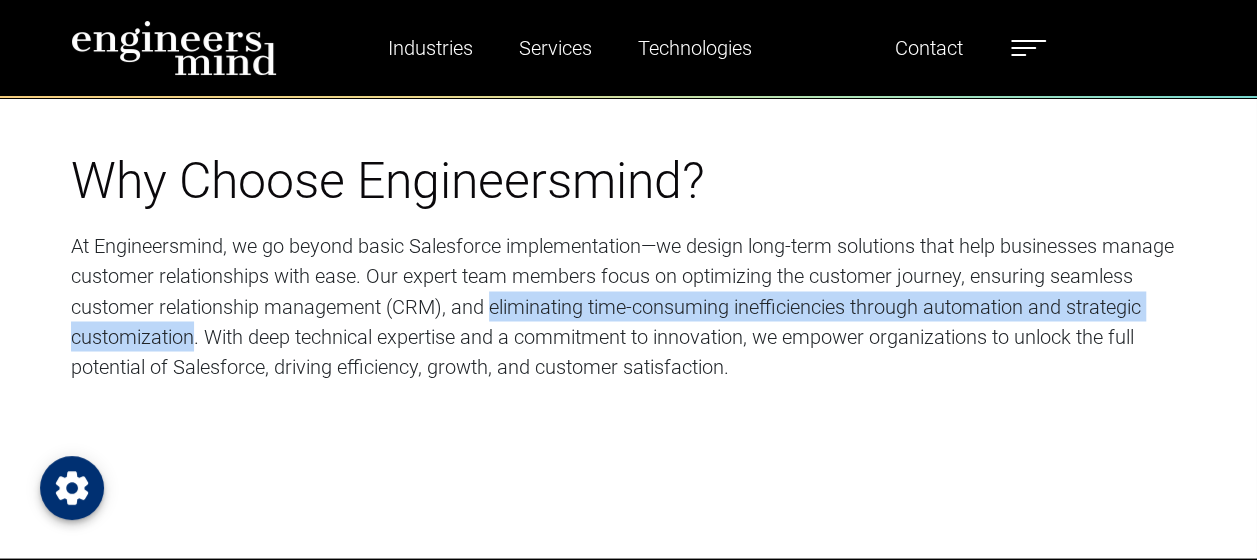 drag, startPoint x: 490, startPoint y: 281, endPoint x: 193, endPoint y: 309, distance: 298.31696 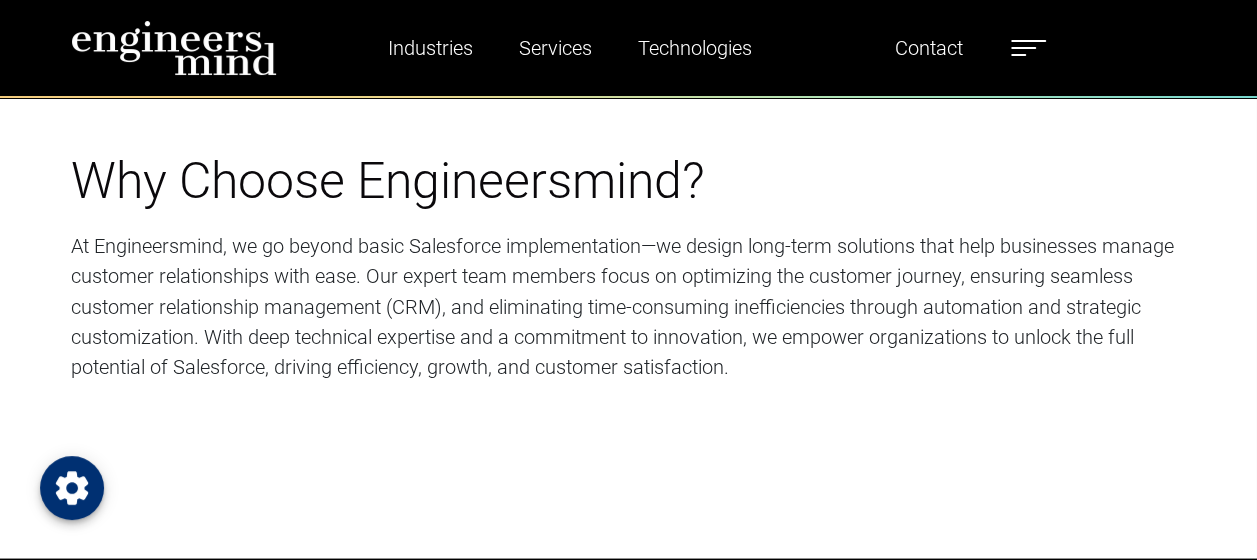 drag, startPoint x: 193, startPoint y: 309, endPoint x: 367, endPoint y: 397, distance: 194.98718 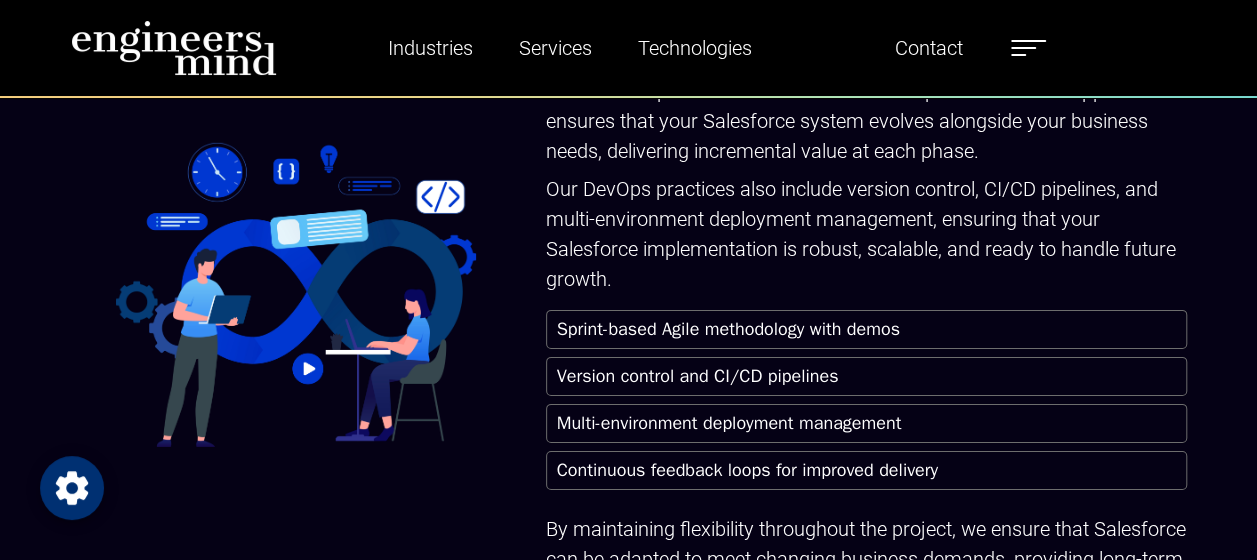 scroll, scrollTop: 6776, scrollLeft: 0, axis: vertical 